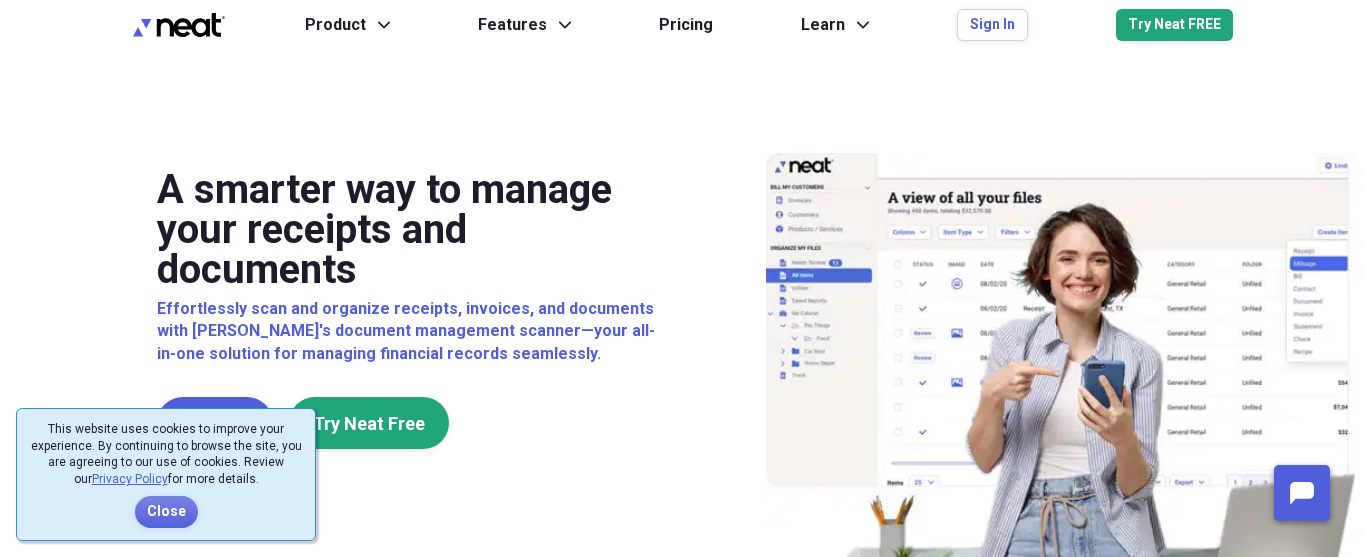 scroll, scrollTop: 0, scrollLeft: 0, axis: both 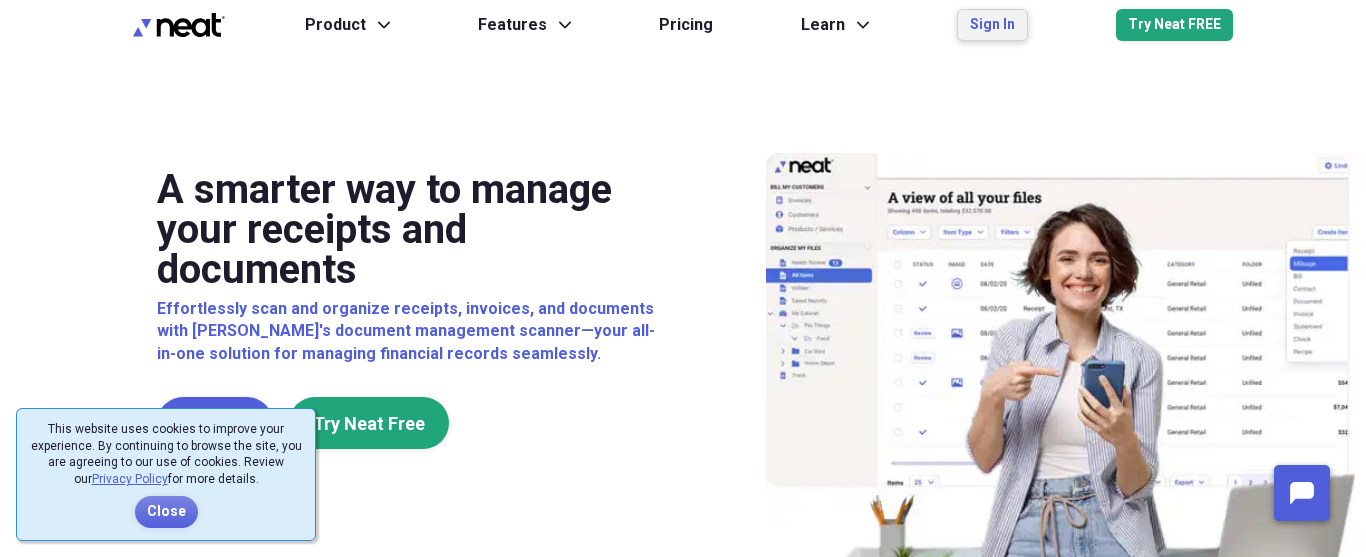 click on "Sign In" at bounding box center [992, 25] 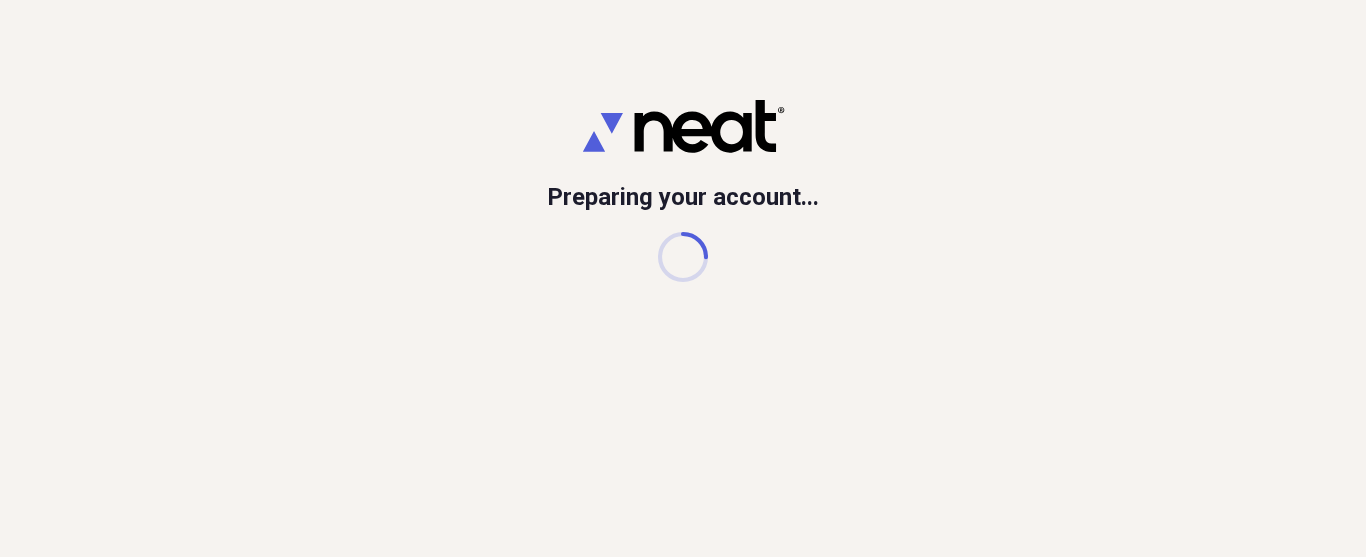 scroll, scrollTop: 0, scrollLeft: 0, axis: both 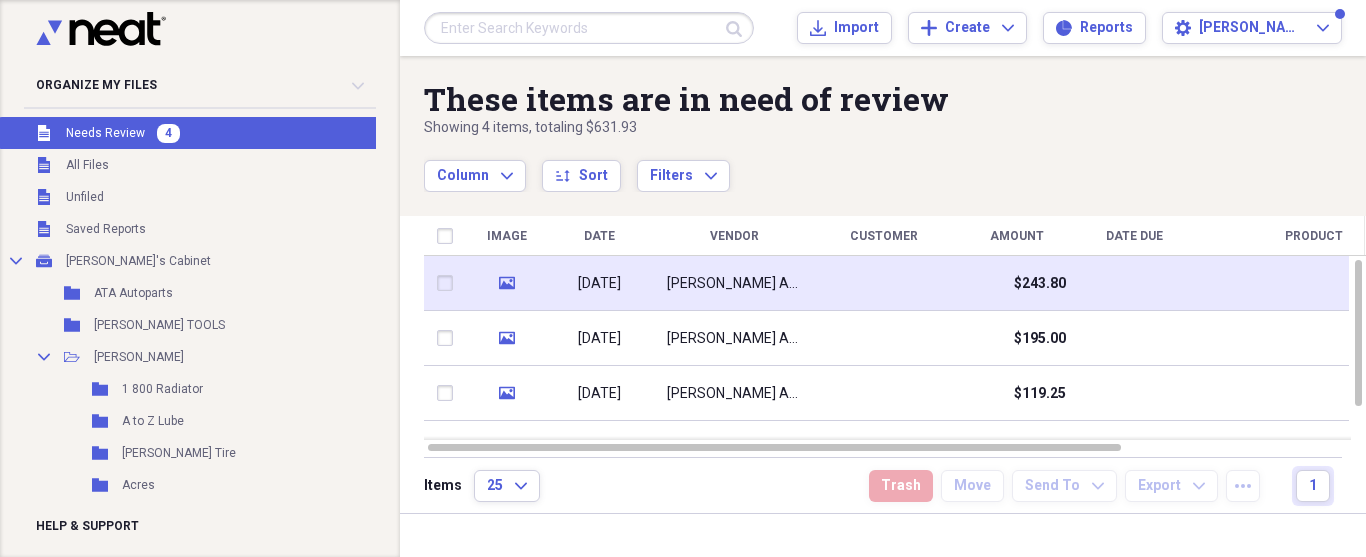 click at bounding box center [884, 283] 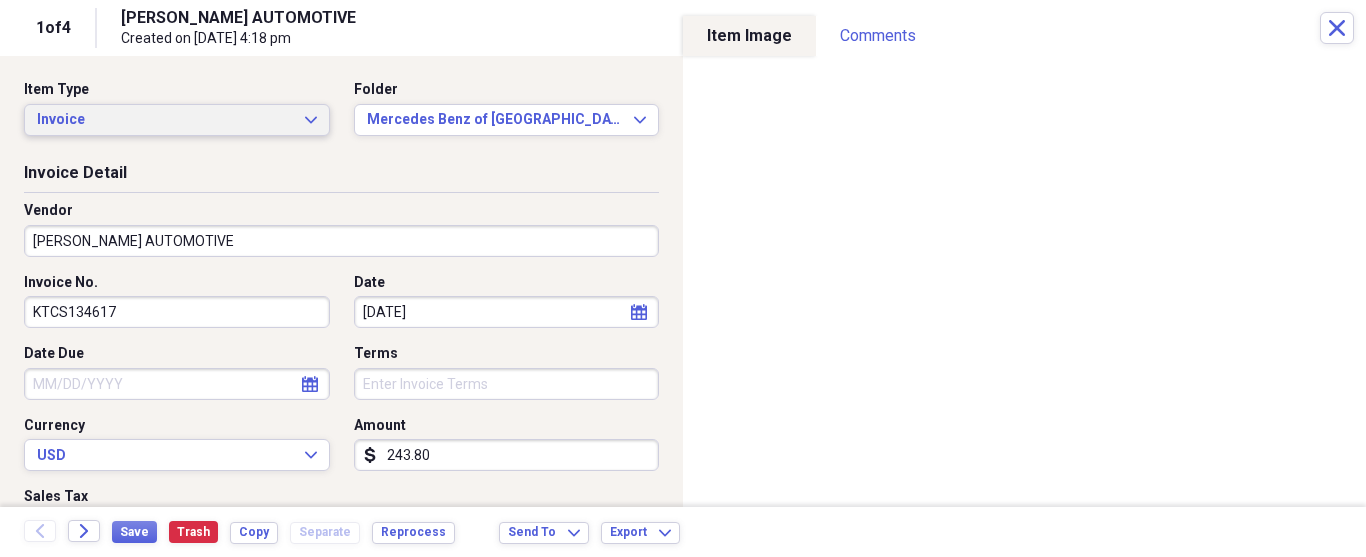 click on "Invoice" at bounding box center [165, 120] 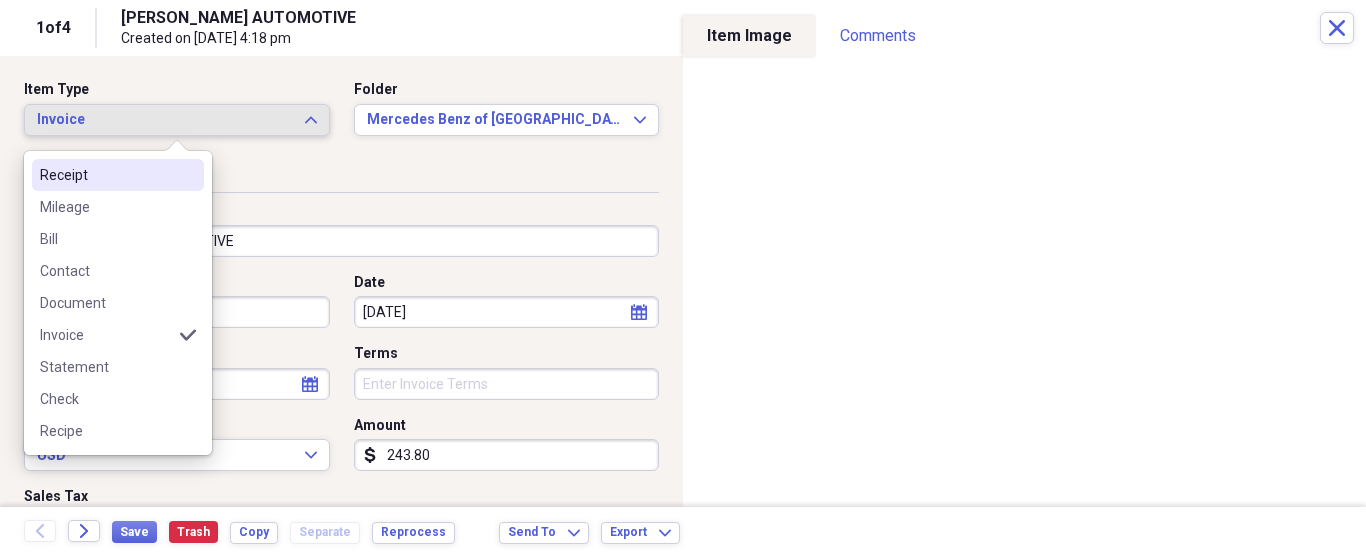 click on "Receipt" at bounding box center (106, 175) 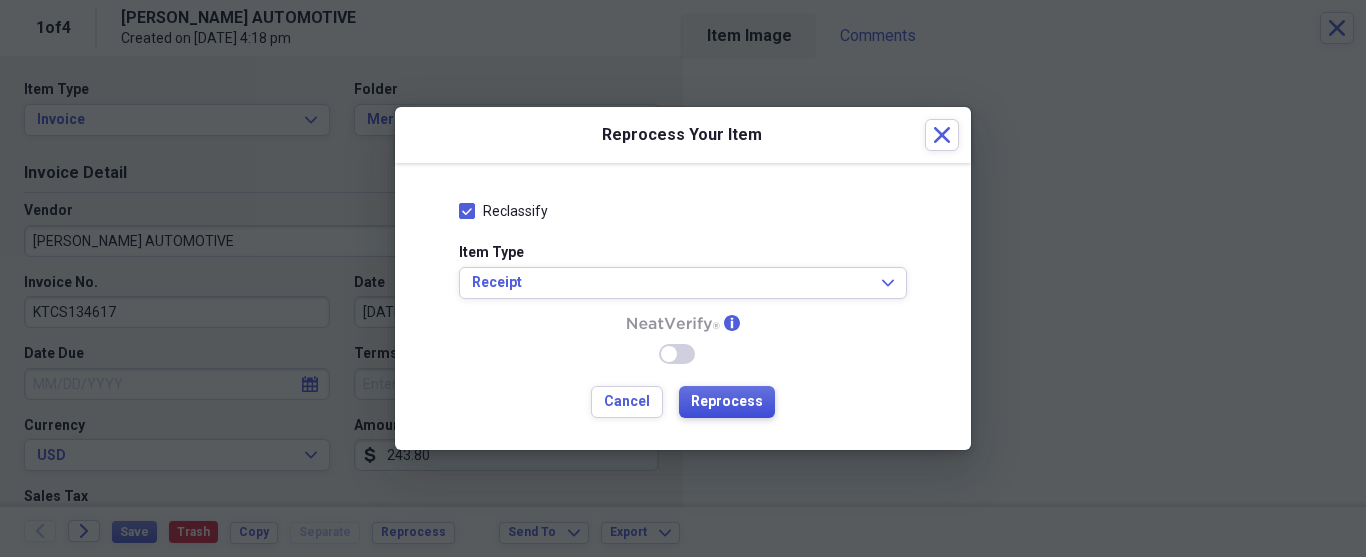 click on "Reprocess" at bounding box center (727, 402) 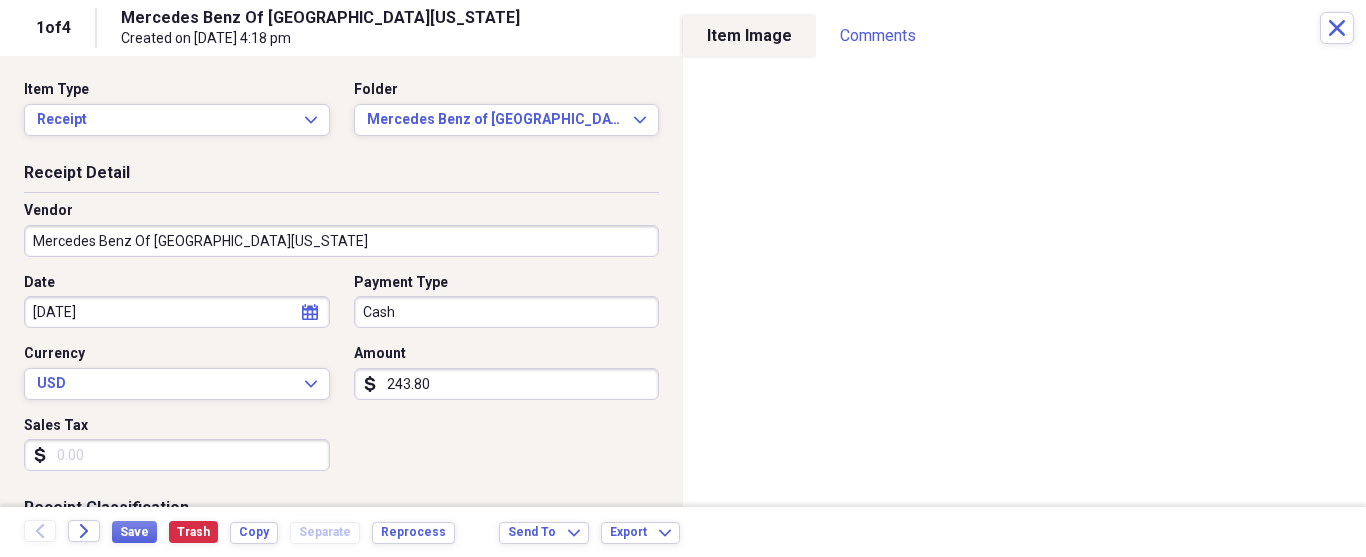 type on "Mercedes Benz Of [GEOGRAPHIC_DATA][US_STATE]" 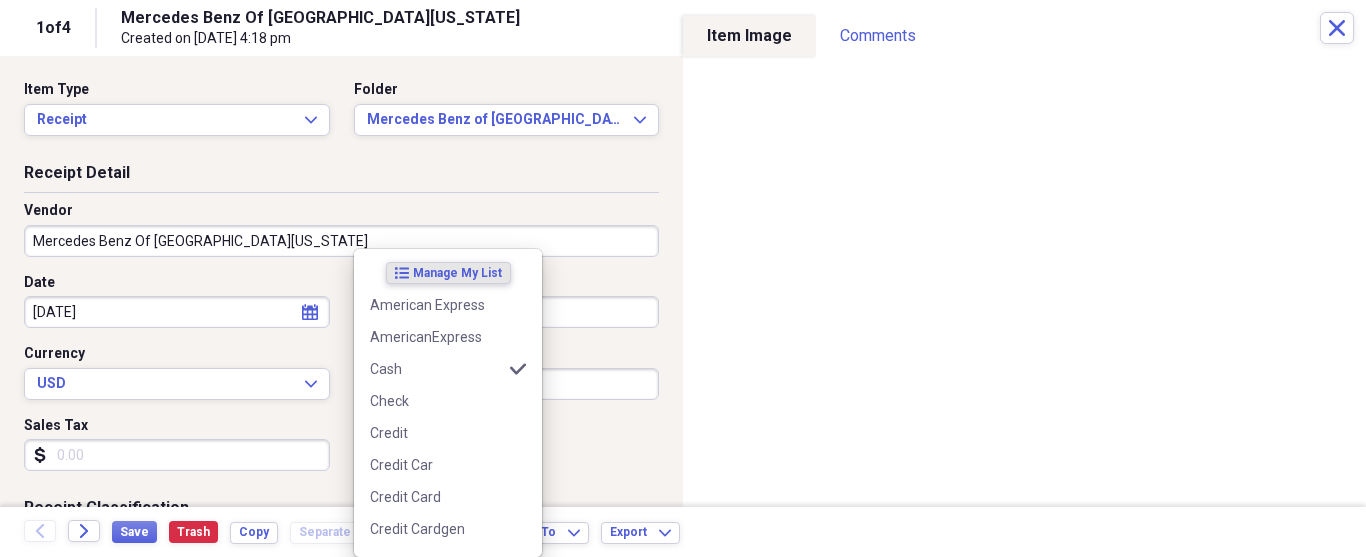 click on "Organize My Files 4 Collapse Unfiled Needs Review 4 Unfiled All Files Unfiled Unfiled Unfiled Saved Reports Collapse My Cabinet [PERSON_NAME]'s Cabinet Add Folder Folder ATA Autoparts Add Folder Folder [PERSON_NAME] TOOLS Add Folder Collapse Open Folder [PERSON_NAME] Add Folder Folder 1 800 Radiator Add Folder Folder A to Z Lube Add Folder Folder [PERSON_NAME] Tire Add Folder Folder Acres Add Folder Folder Advance Auto Parts Add Folder Folder AGA Tools Add Folder Folder Air Gas Add Folder Folder All Star Auto Lights Add Folder Folder [PERSON_NAME] Tire Add Folder Folder Als Auto Add Folder Folder Angel body shop Add Folder Folder Aramark Add Folder Folder Aston [PERSON_NAME] Add Folder Folder Audi Devon Add Folder Folder Autoshop Express Add Folder Folder AutoZone Add Folder Folder Barbera Autoland Add Folder Folder BAVARIAN Add Folder Folder BBA Remanufacturing Add Folder Folder Best Buy Add Folder Folder [PERSON_NAME] Auto Parts Add Folder Folder [PERSON_NAME] Tire Add Folder Folder Bonehead Performance Add Folder Folder Bucks County Used Auto Parts Add Folder 25" at bounding box center (683, 278) 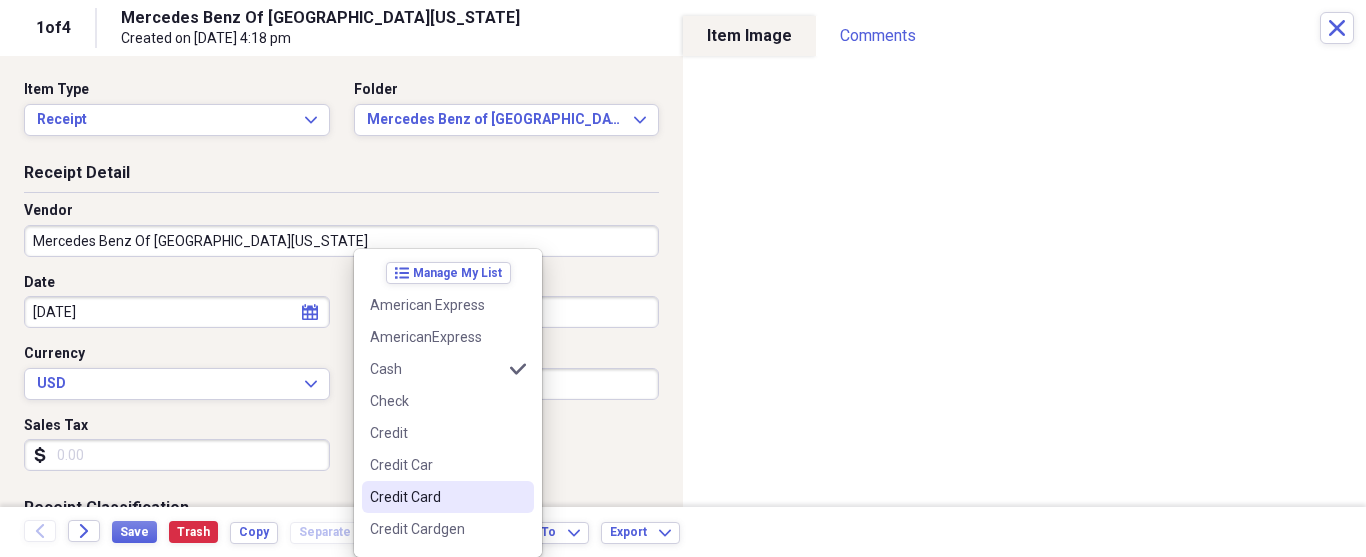 click on "Credit Card" at bounding box center [436, 497] 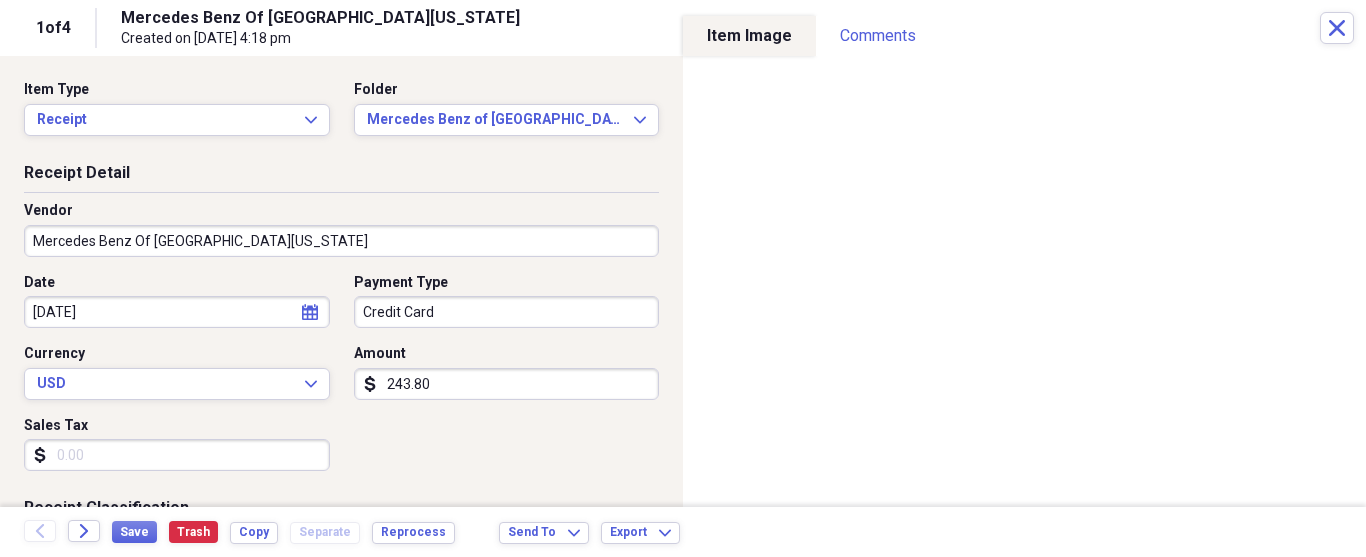 click on "243.80" at bounding box center [507, 384] 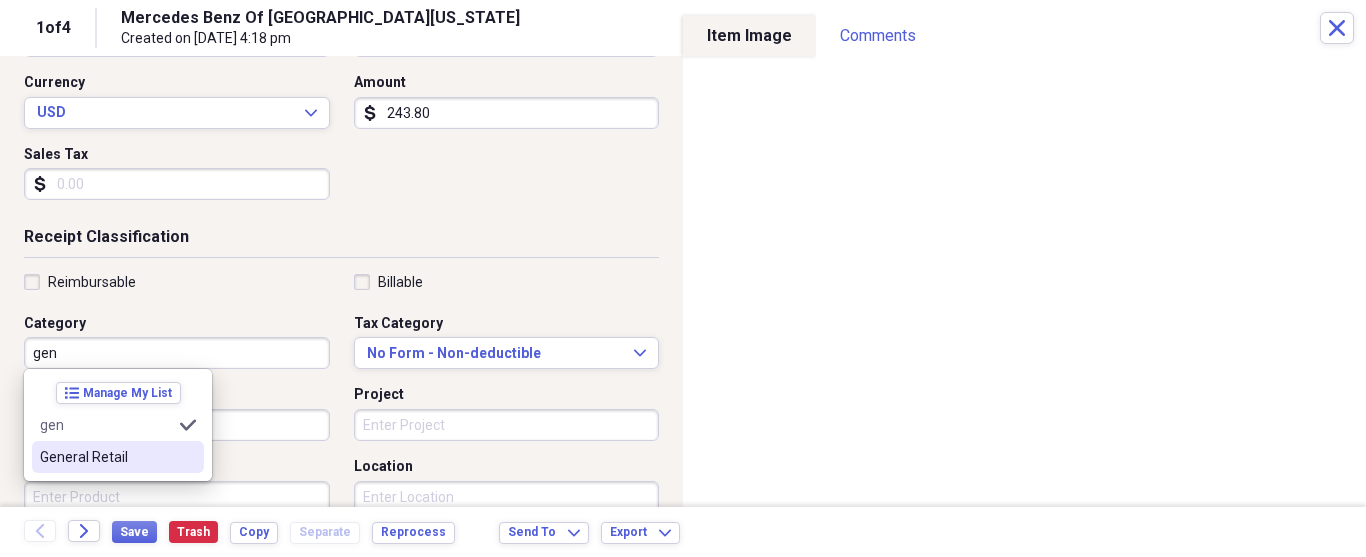 click at bounding box center (188, 457) 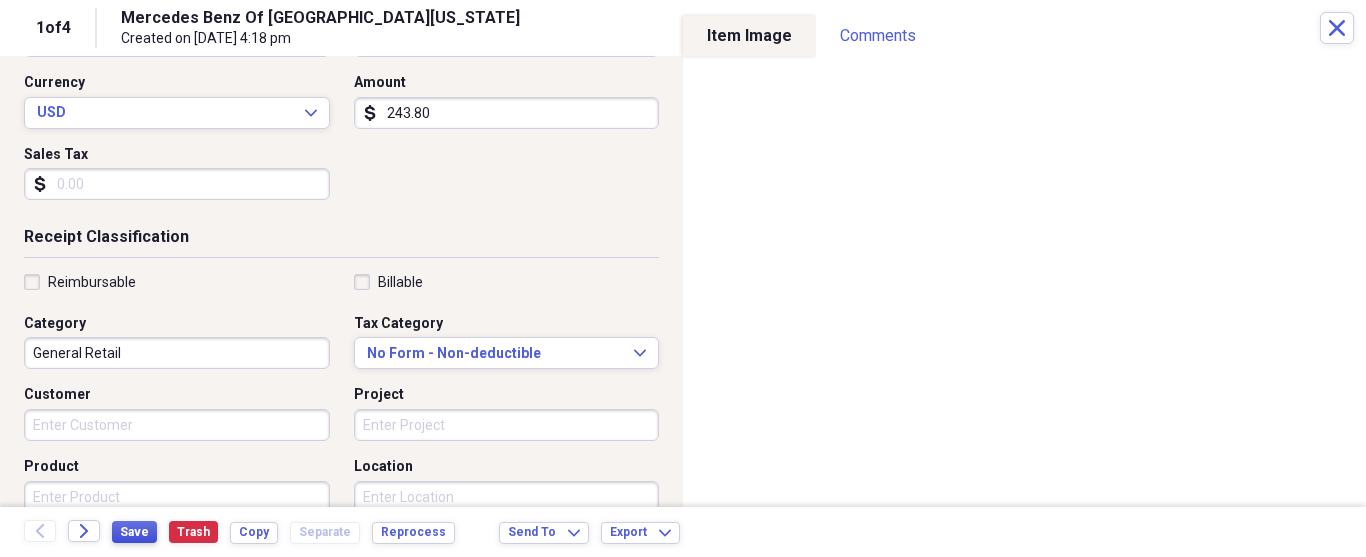 click on "Save" at bounding box center [134, 532] 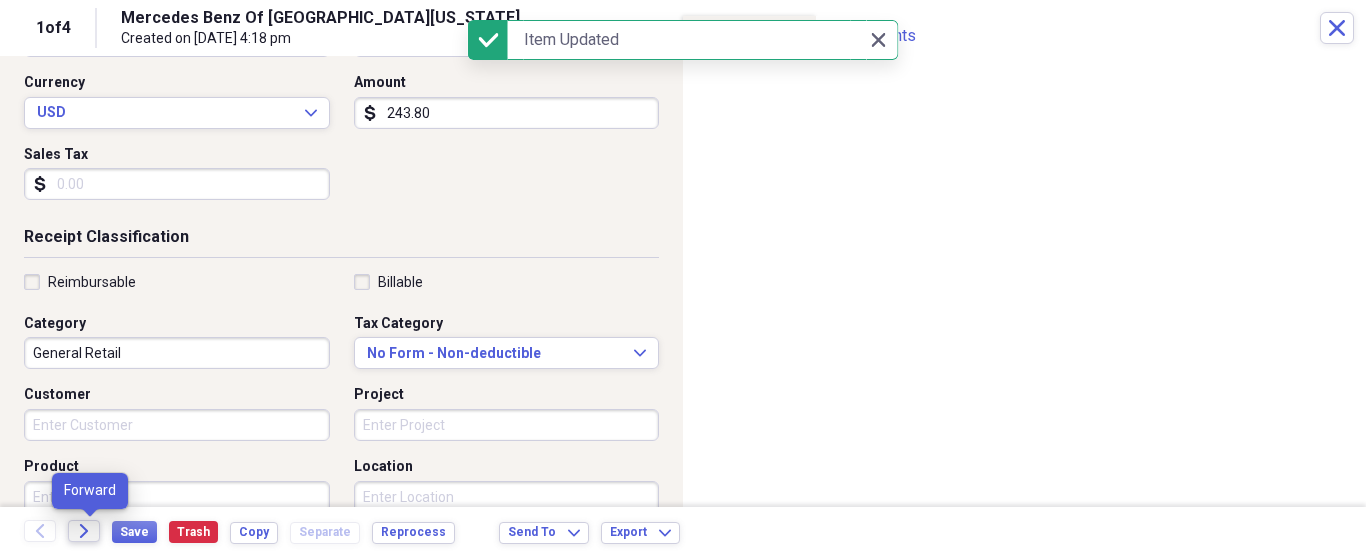 click on "Forward" 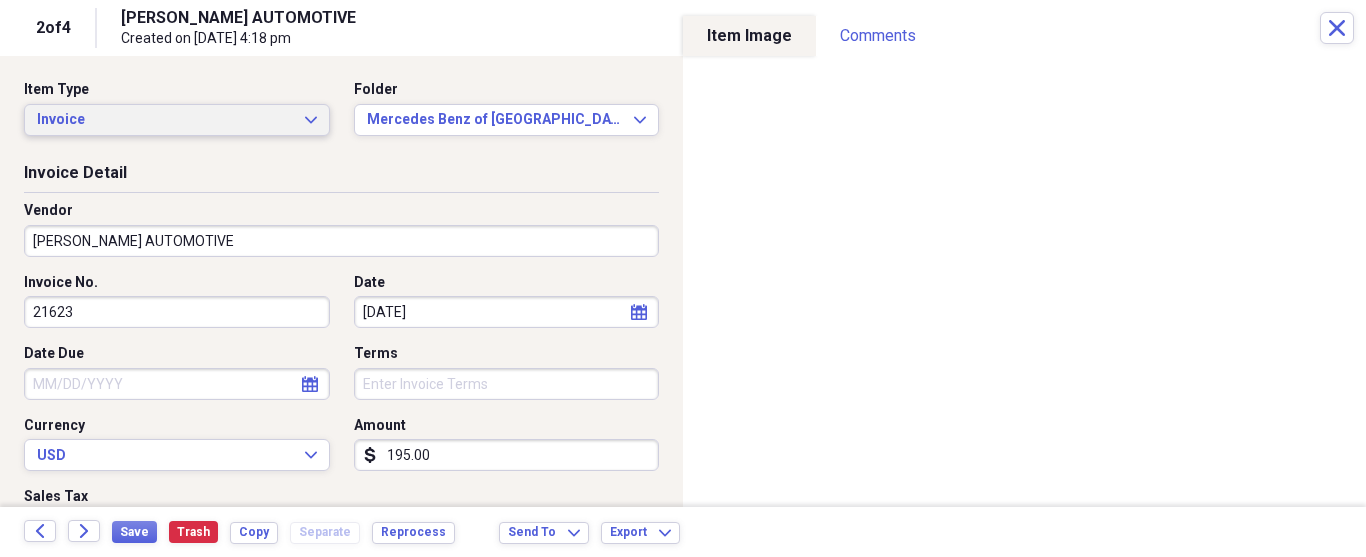click on "Invoice Expand" at bounding box center [177, 120] 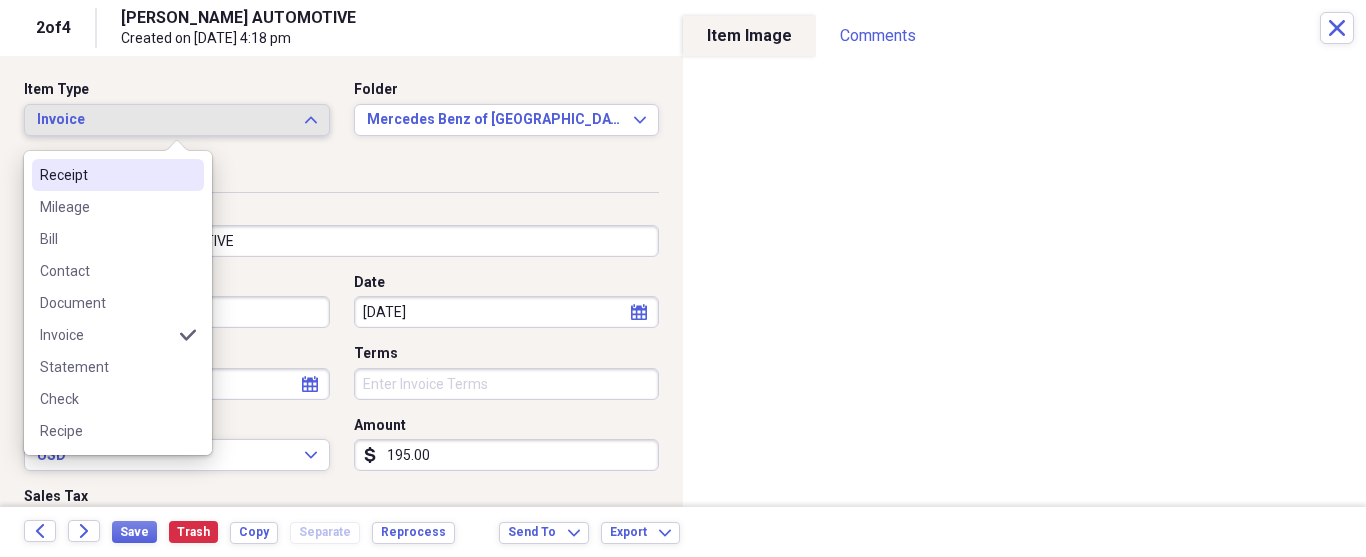 click on "Receipt" at bounding box center [106, 175] 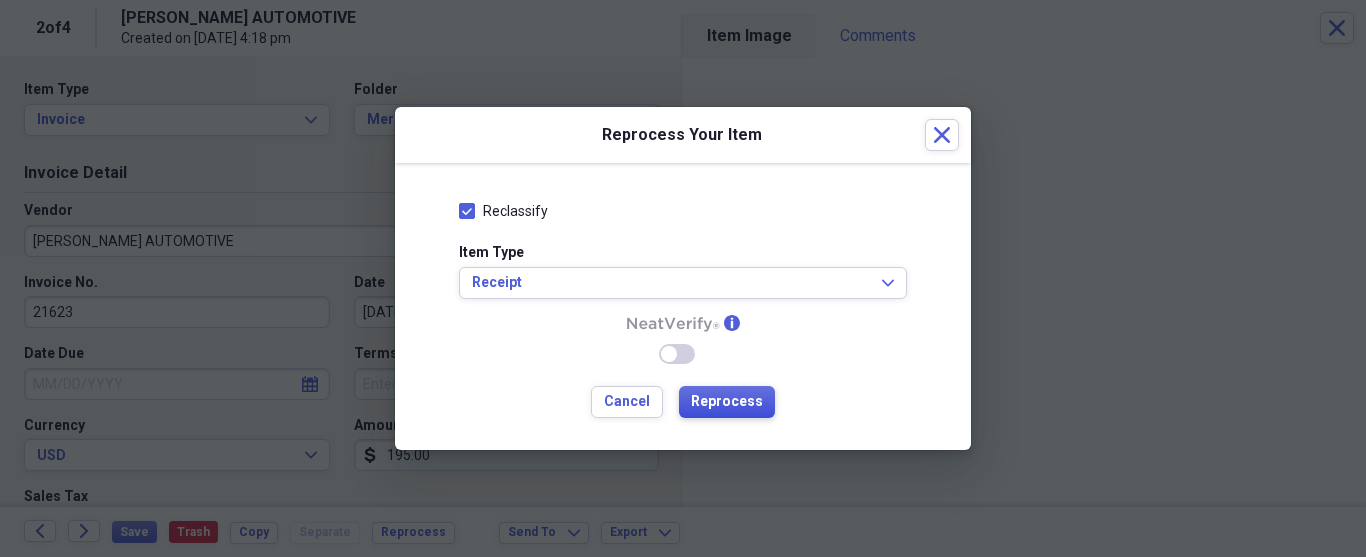 click on "Reprocess" at bounding box center (727, 402) 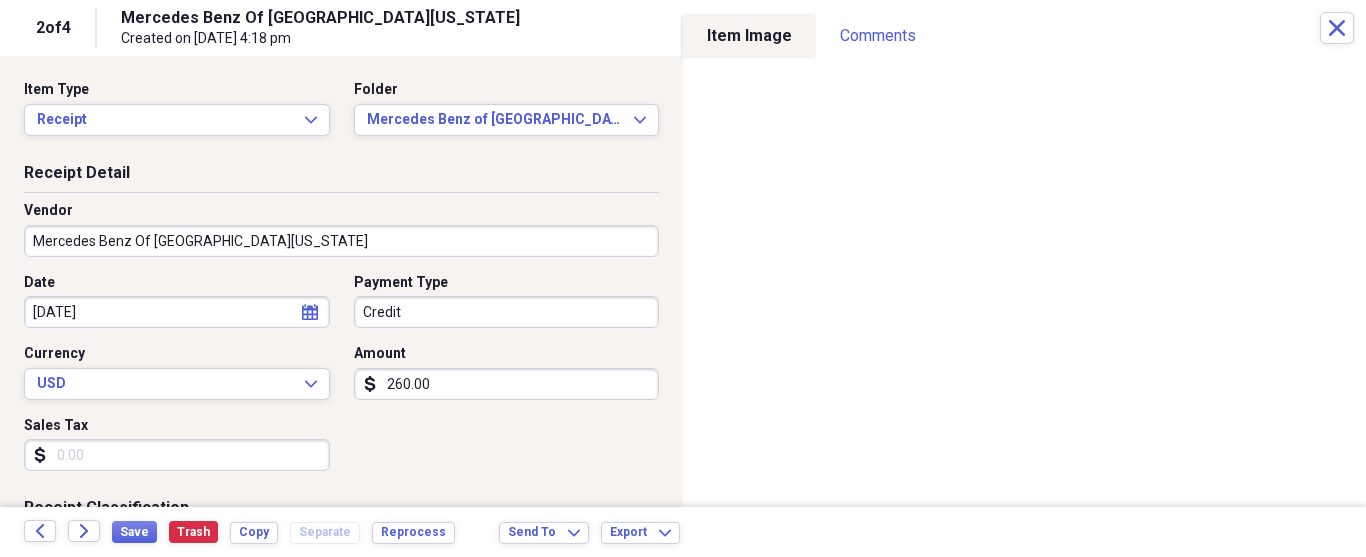 type on "Mercedes Benz Of [GEOGRAPHIC_DATA][US_STATE]" 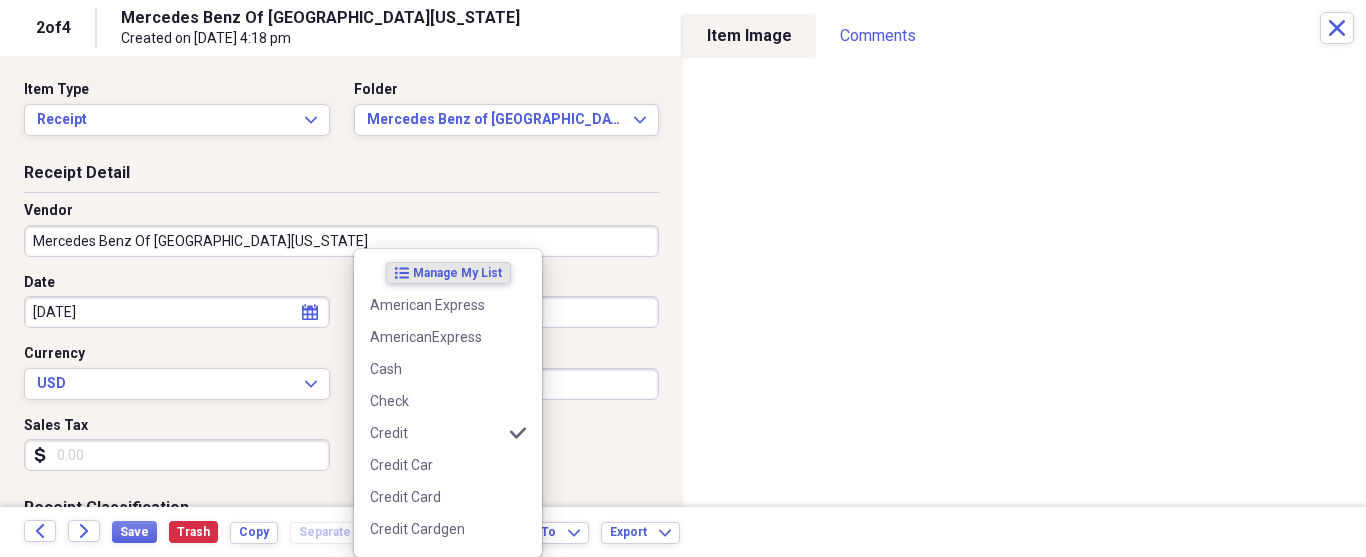 click on "Organize My Files 3 Collapse Unfiled Needs Review 3 Unfiled All Files Unfiled Unfiled Unfiled Saved Reports Collapse My Cabinet [PERSON_NAME]'s Cabinet Add Folder Folder ATA Autoparts Add Folder Folder [PERSON_NAME] TOOLS Add Folder Collapse Open Folder [PERSON_NAME] Add Folder Folder 1 800 Radiator Add Folder Folder A to Z Lube Add Folder Folder [PERSON_NAME] Tire Add Folder Folder Acres Add Folder Folder Advance Auto Parts Add Folder Folder AGA Tools Add Folder Folder Air Gas Add Folder Folder All Star Auto Lights Add Folder Folder [PERSON_NAME] Tire Add Folder Folder Als Auto Add Folder Folder Angel body shop Add Folder Folder Aramark Add Folder Folder Aston [PERSON_NAME] Add Folder Folder Audi Devon Add Folder Folder Autoshop Express Add Folder Folder AutoZone Add Folder Folder Barbera Autoland Add Folder Folder BAVARIAN Add Folder Folder BBA Remanufacturing Add Folder Folder Best Buy Add Folder Folder [PERSON_NAME] Auto Parts Add Folder Folder [PERSON_NAME] Tire Add Folder Folder Bonehead Performance Add Folder Folder Bucks County Used Auto Parts Add Folder 25" at bounding box center [683, 278] 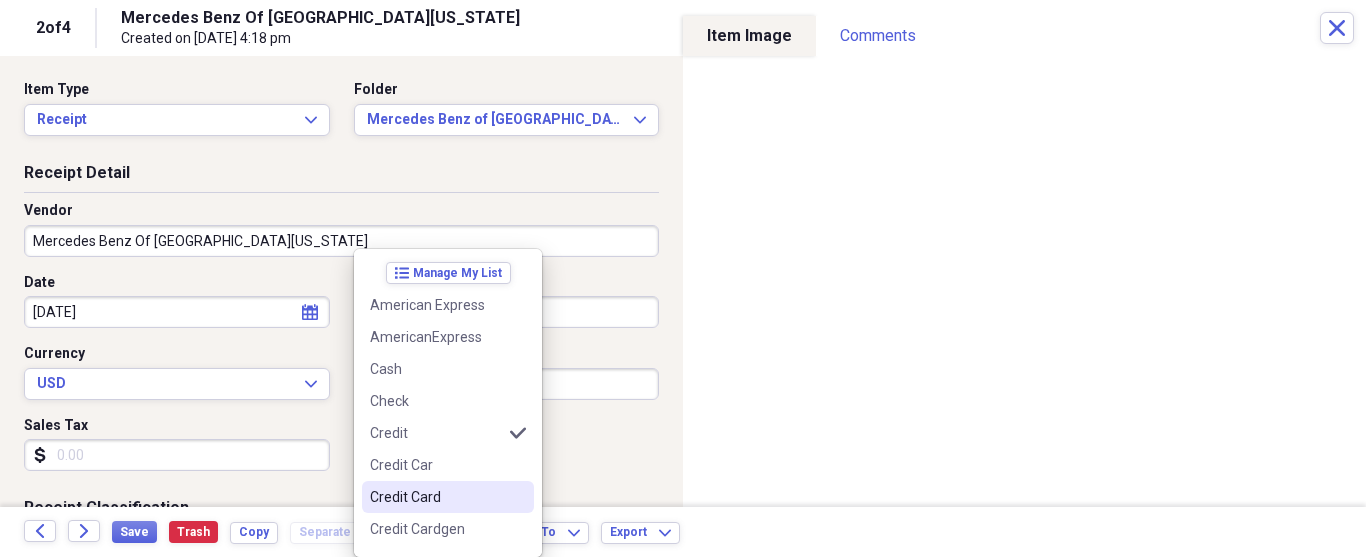 click on "Credit Card" at bounding box center [436, 497] 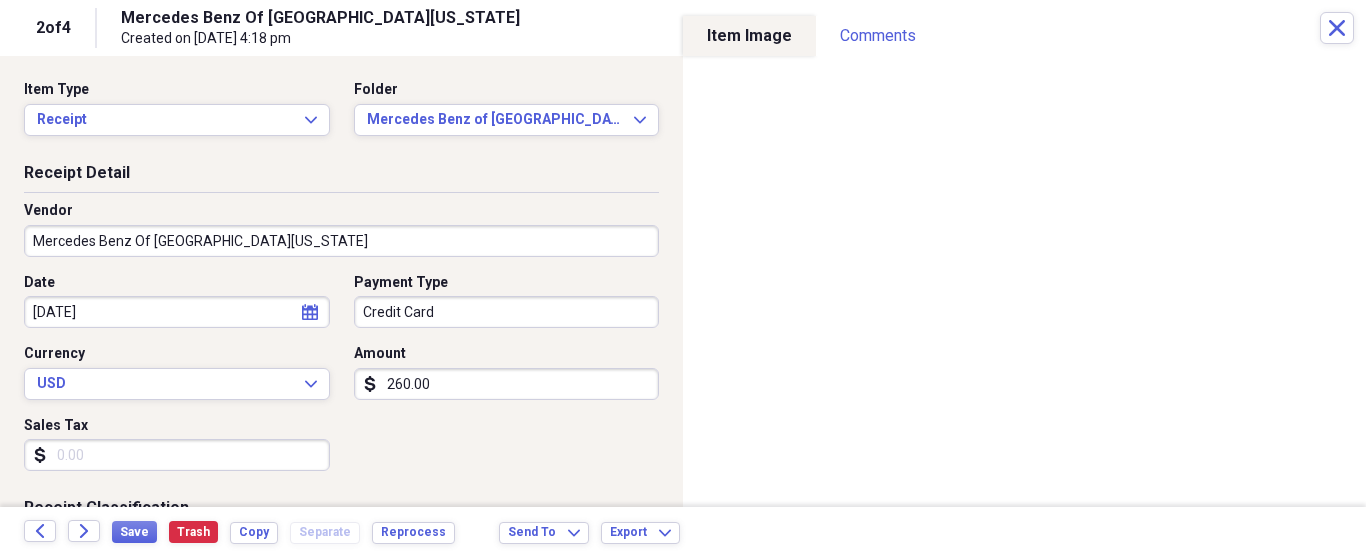 click on "260.00" at bounding box center [507, 384] 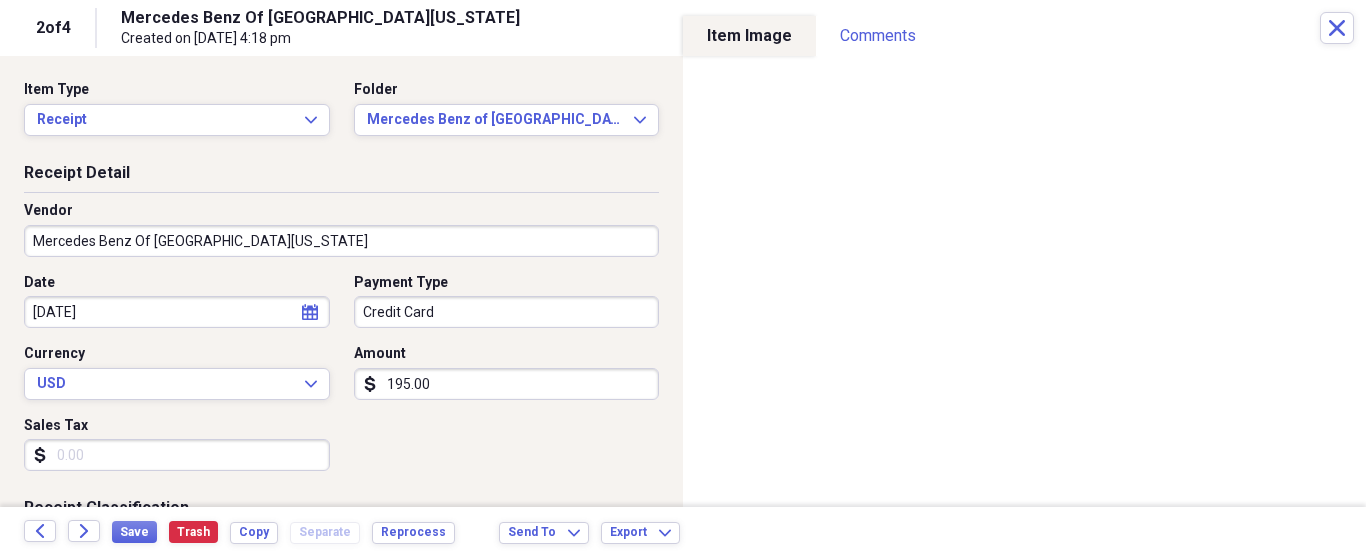 type on "195.00" 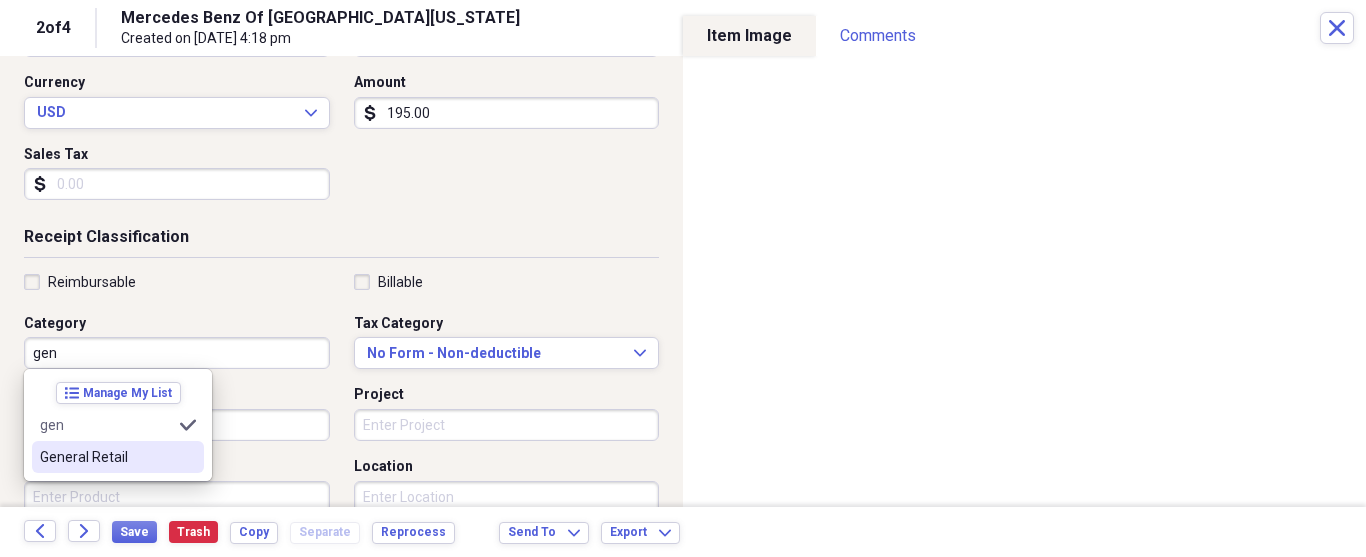 click on "General Retail" at bounding box center [106, 457] 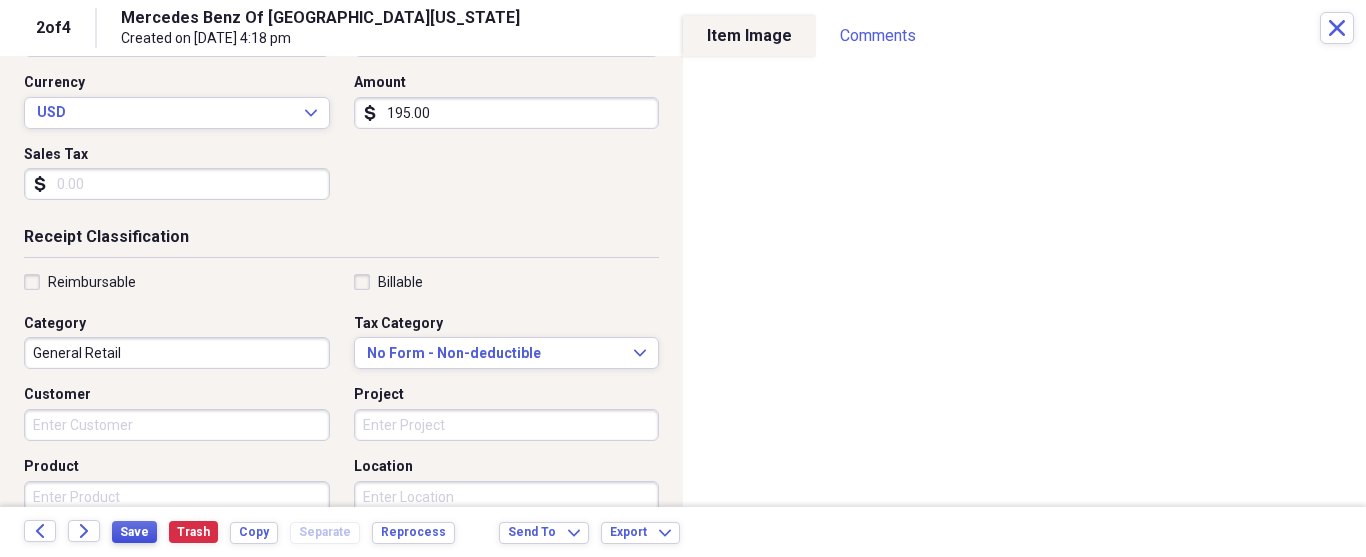 click on "Save" at bounding box center [134, 532] 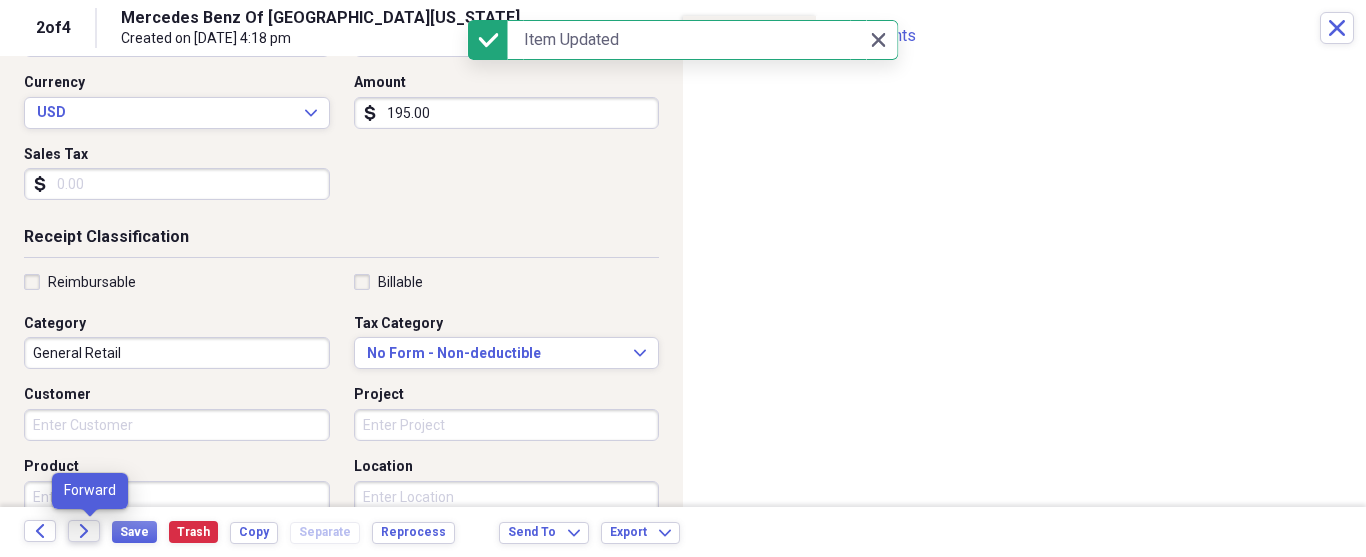 click on "Forward" 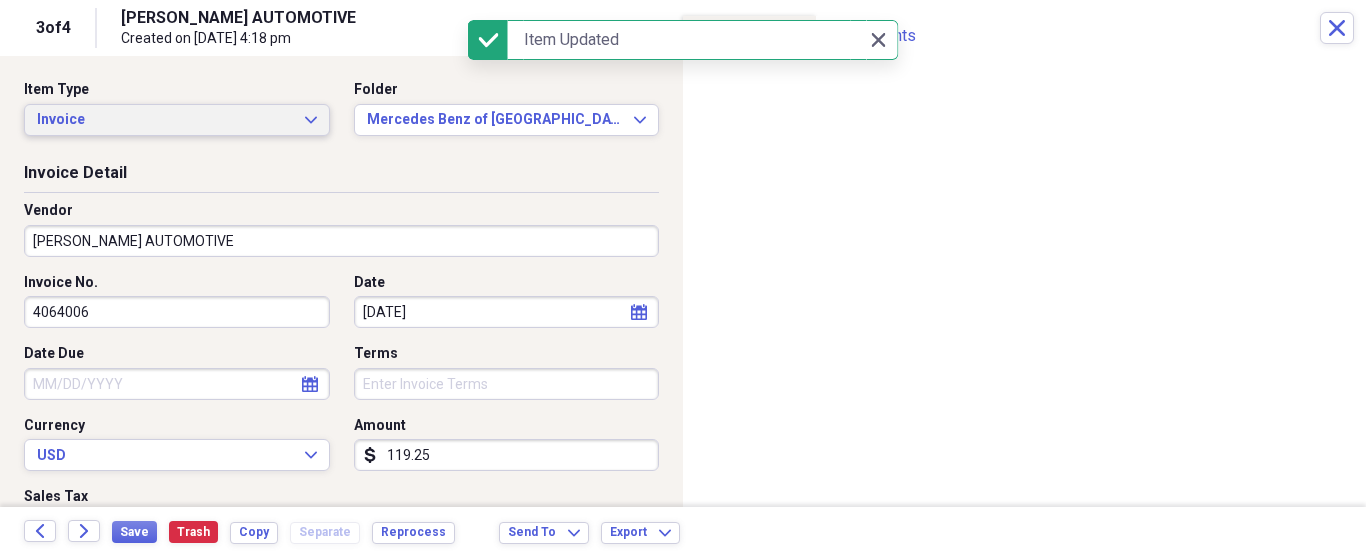 click on "Invoice" at bounding box center (165, 120) 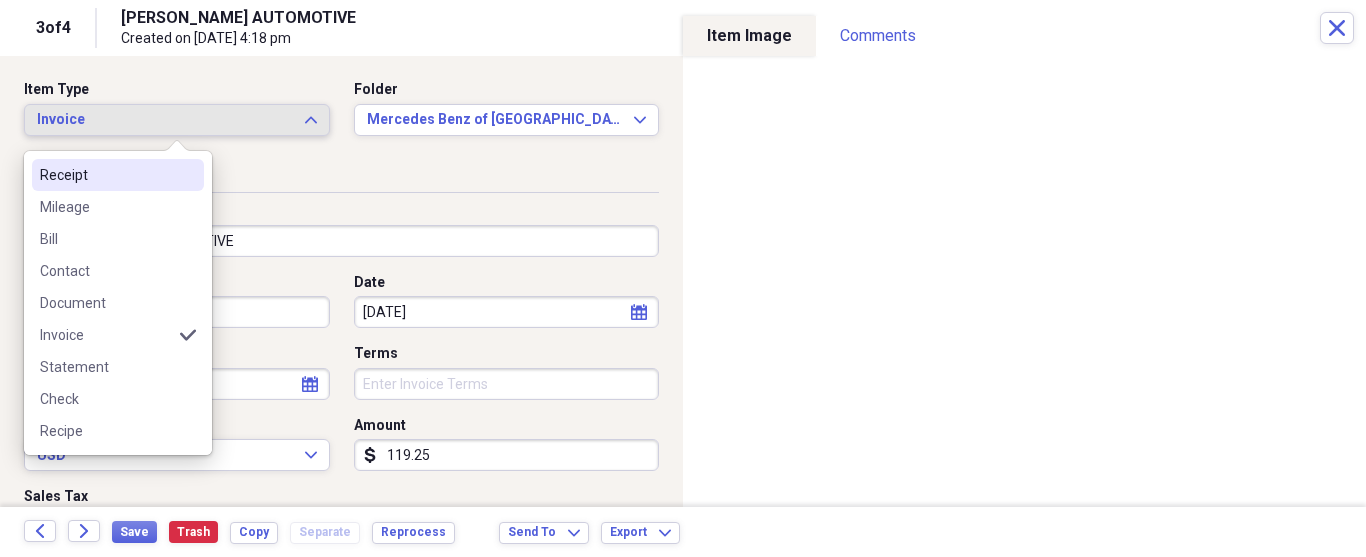 click on "Receipt" at bounding box center (106, 175) 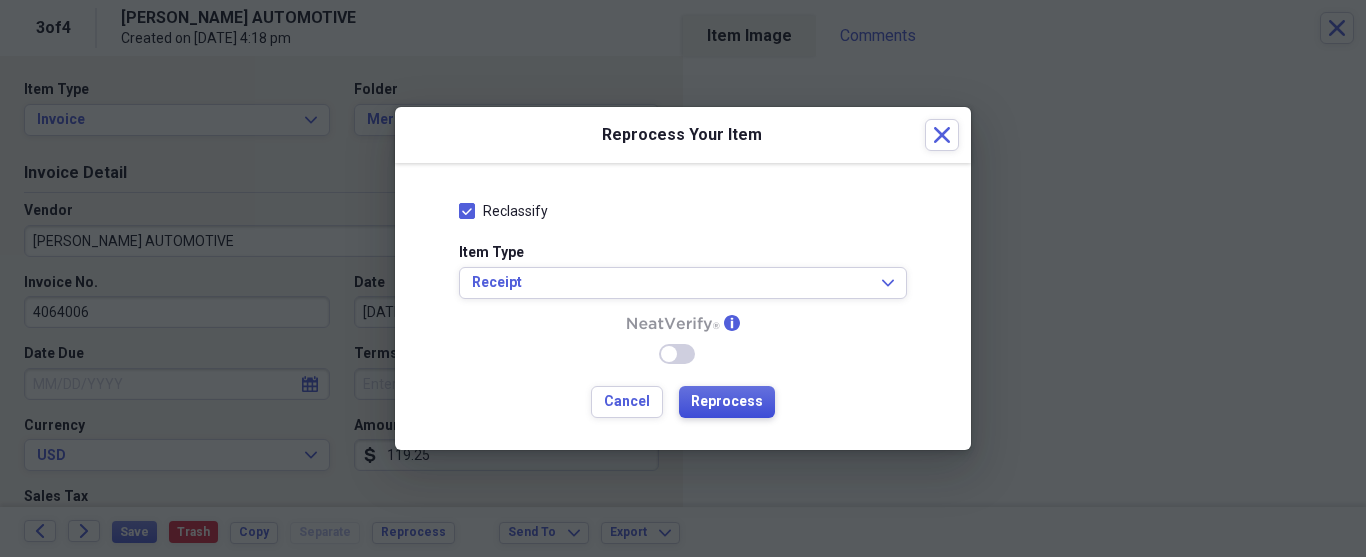 click on "Reprocess" at bounding box center (727, 402) 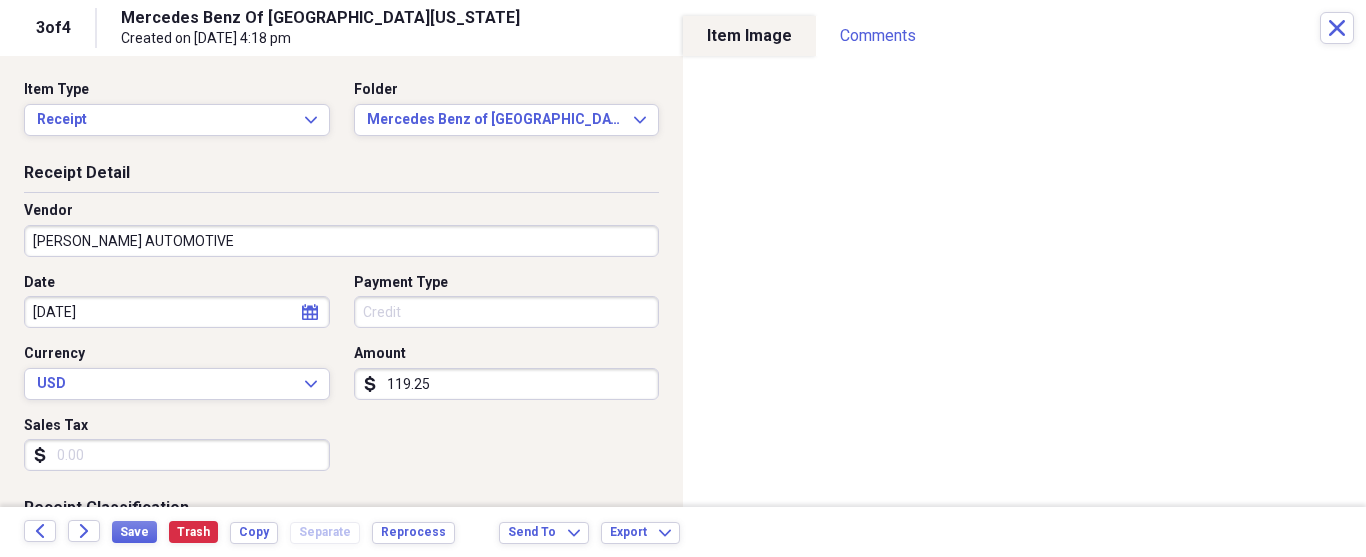 type on "Mercedes Benz Of [GEOGRAPHIC_DATA][US_STATE]" 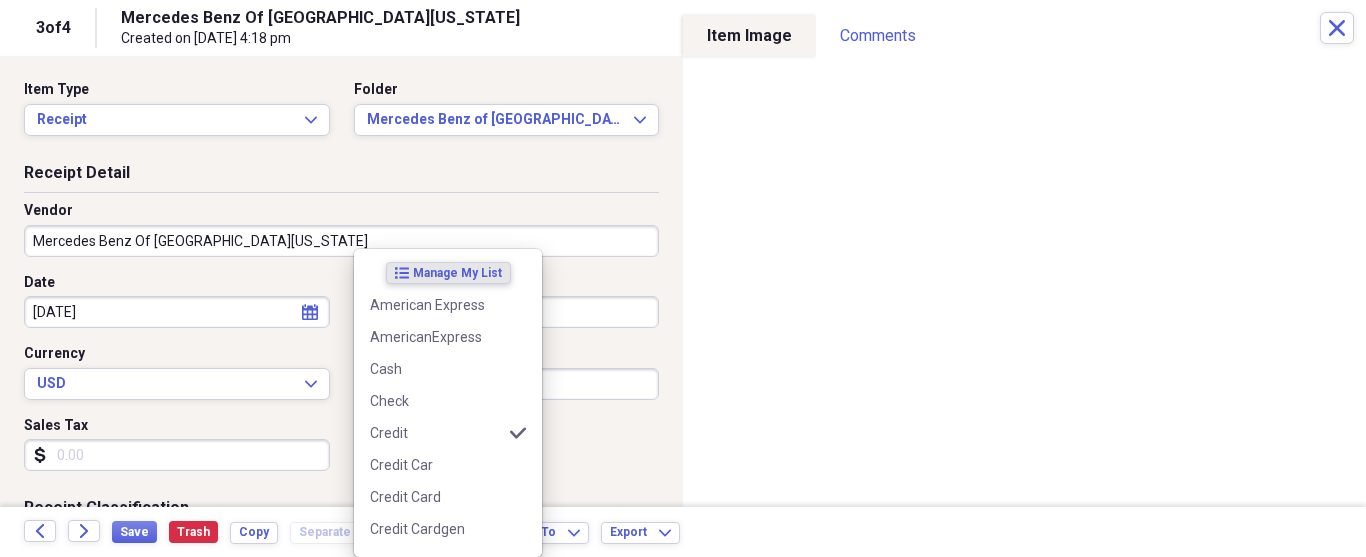 click on "Organize My Files 2 Collapse Unfiled Needs Review 2 Unfiled All Files Unfiled Unfiled Unfiled Saved Reports Collapse My Cabinet [PERSON_NAME]'s Cabinet Add Folder Folder ATA Autoparts Add Folder Folder [PERSON_NAME] TOOLS Add Folder Collapse Open Folder [PERSON_NAME] Add Folder Folder 1 800 Radiator Add Folder Folder A to Z Lube Add Folder Folder [PERSON_NAME] Tire Add Folder Folder Acres Add Folder Folder Advance Auto Parts Add Folder Folder AGA Tools Add Folder Folder Air Gas Add Folder Folder All Star Auto Lights Add Folder Folder [PERSON_NAME] Tire Add Folder Folder Als Auto Add Folder Folder Angel body shop Add Folder Folder Aramark Add Folder Folder Aston [PERSON_NAME] Add Folder Folder Audi Devon Add Folder Folder Autoshop Express Add Folder Folder AutoZone Add Folder Folder Barbera Autoland Add Folder Folder BAVARIAN Add Folder Folder BBA Remanufacturing Add Folder Folder Best Buy Add Folder Folder [PERSON_NAME] Auto Parts Add Folder Folder [PERSON_NAME] Tire Add Folder Folder Bonehead Performance Add Folder Folder Bucks County Used Auto Parts Add Folder 25" at bounding box center [683, 278] 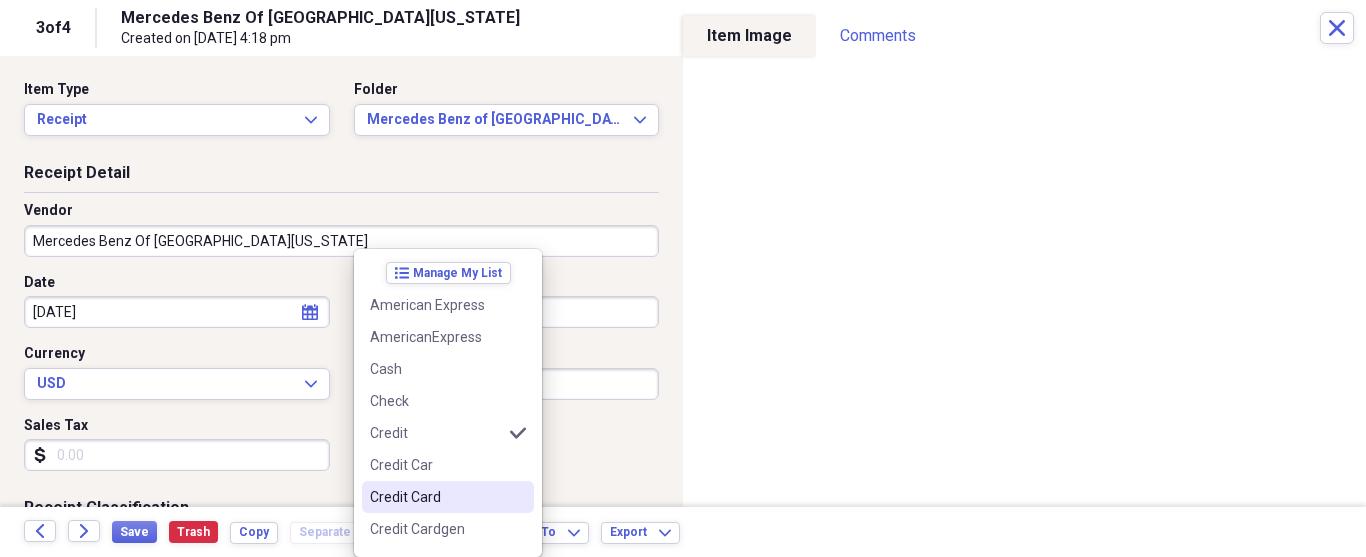 click on "Credit Card" at bounding box center (436, 497) 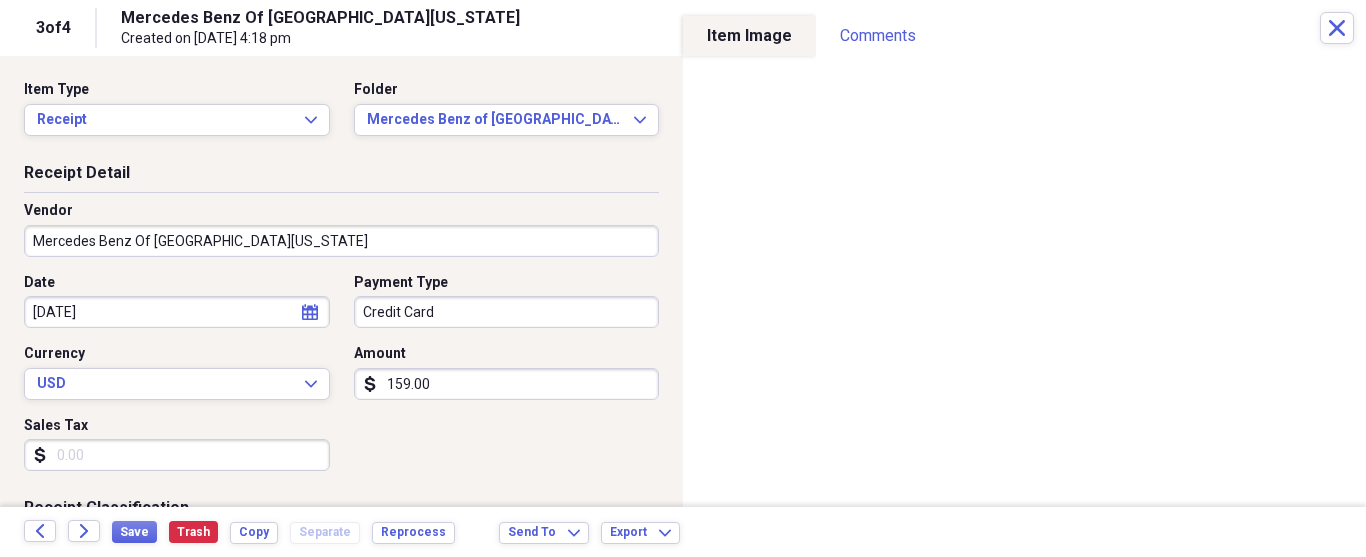 click on "159.00" at bounding box center [507, 384] 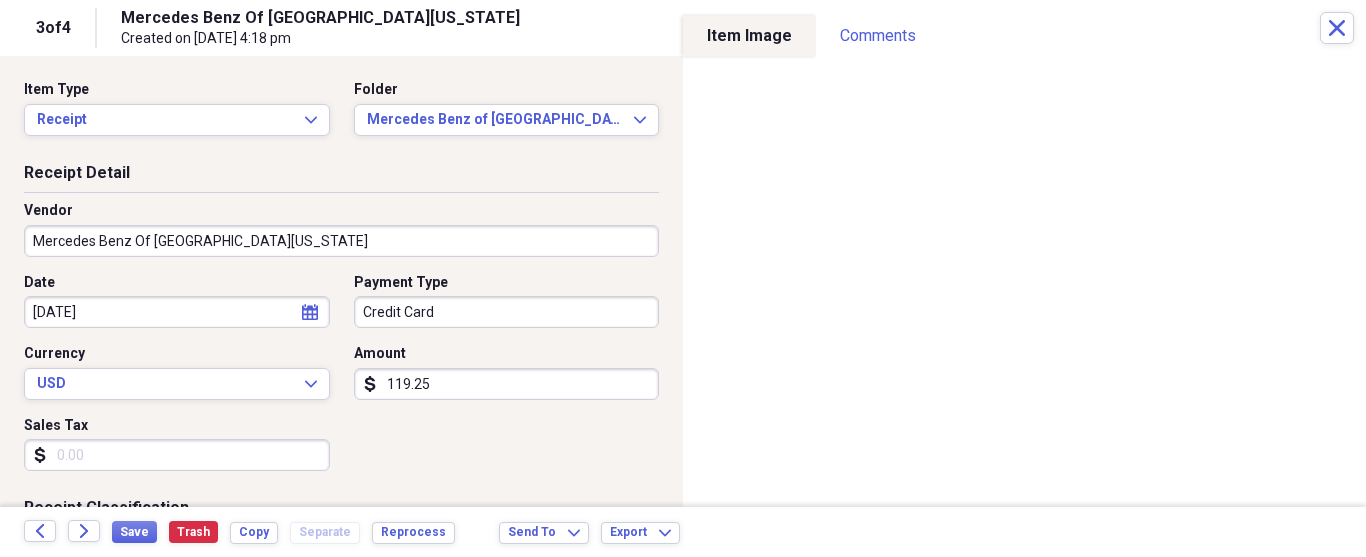 type on "119.25" 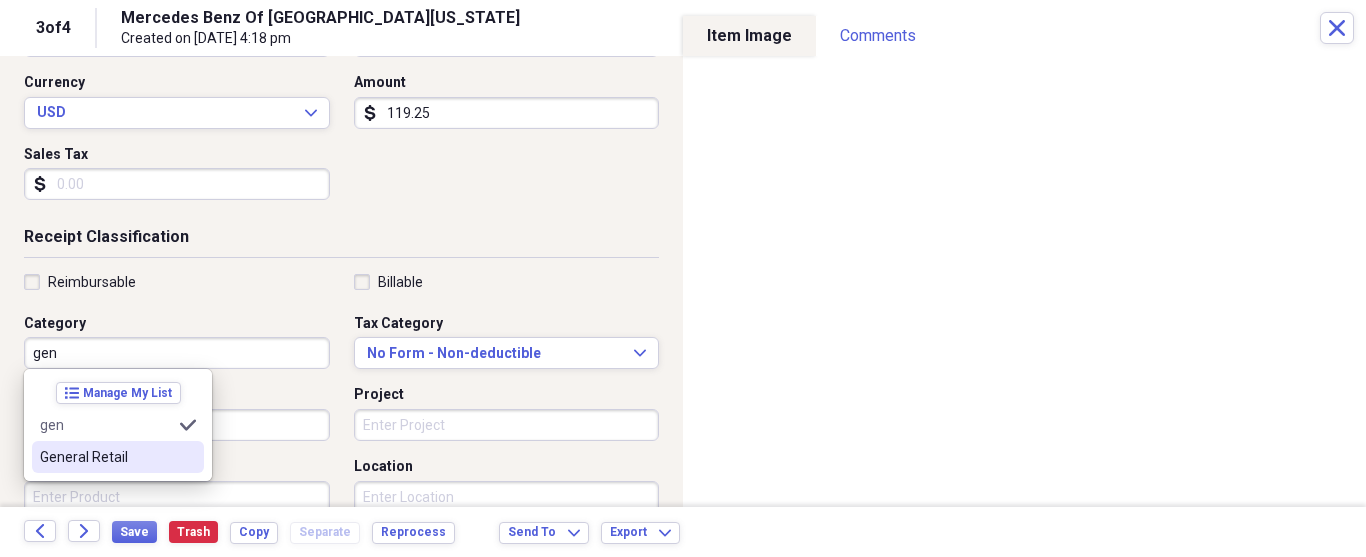 click on "General Retail" at bounding box center [106, 457] 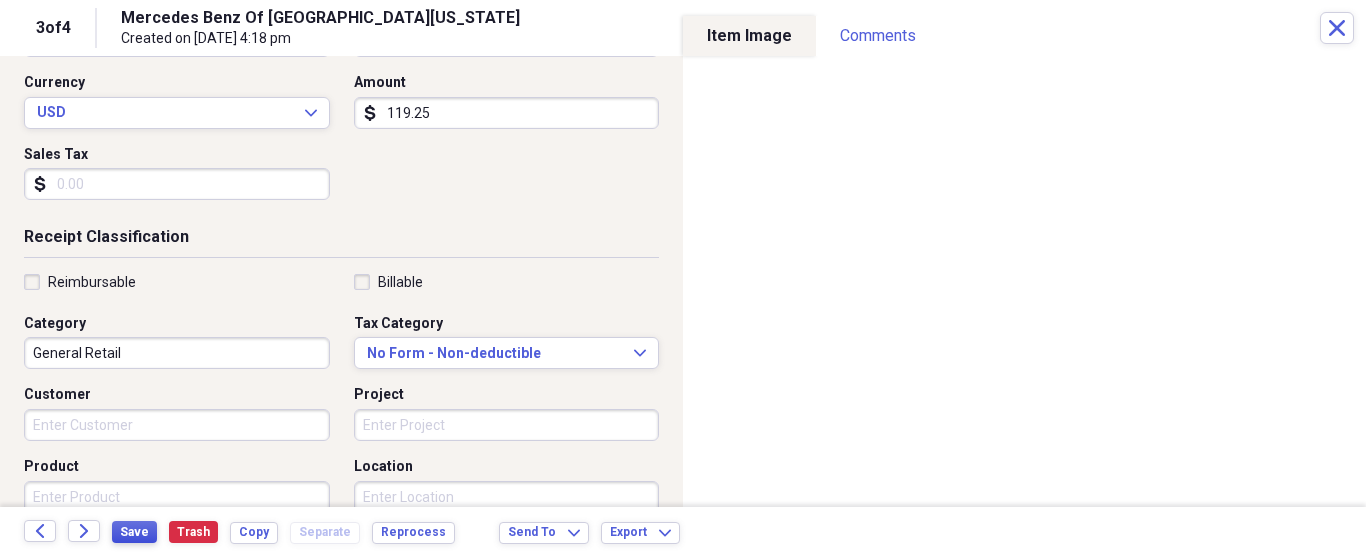 click on "Save" at bounding box center [134, 532] 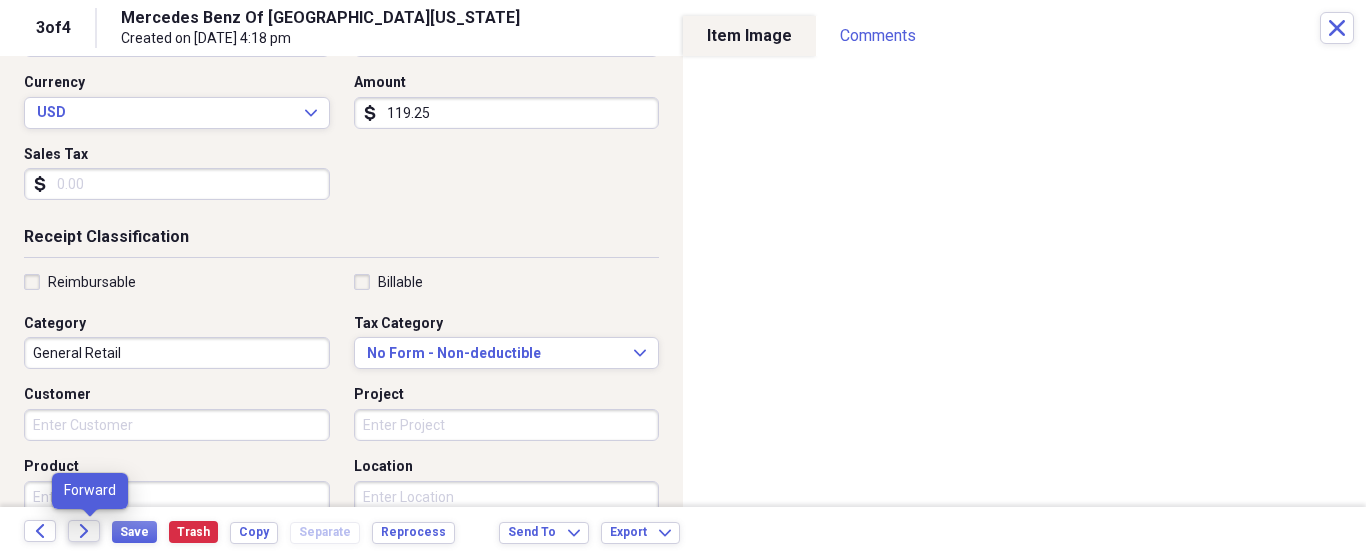 click on "Forward" 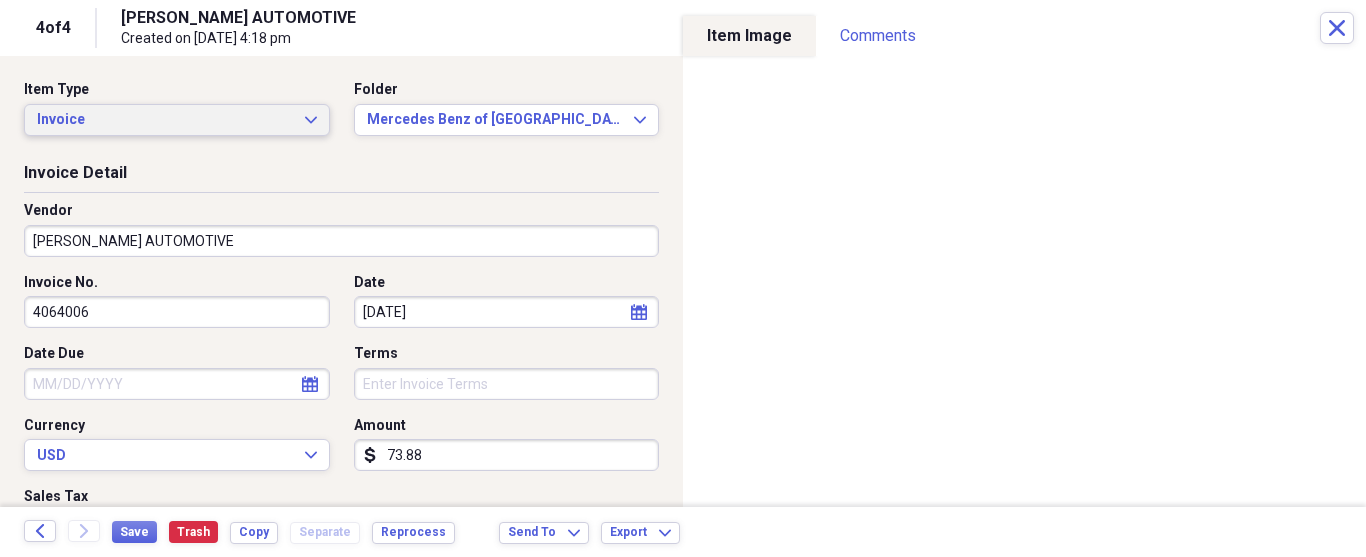 click on "Invoice" at bounding box center (165, 120) 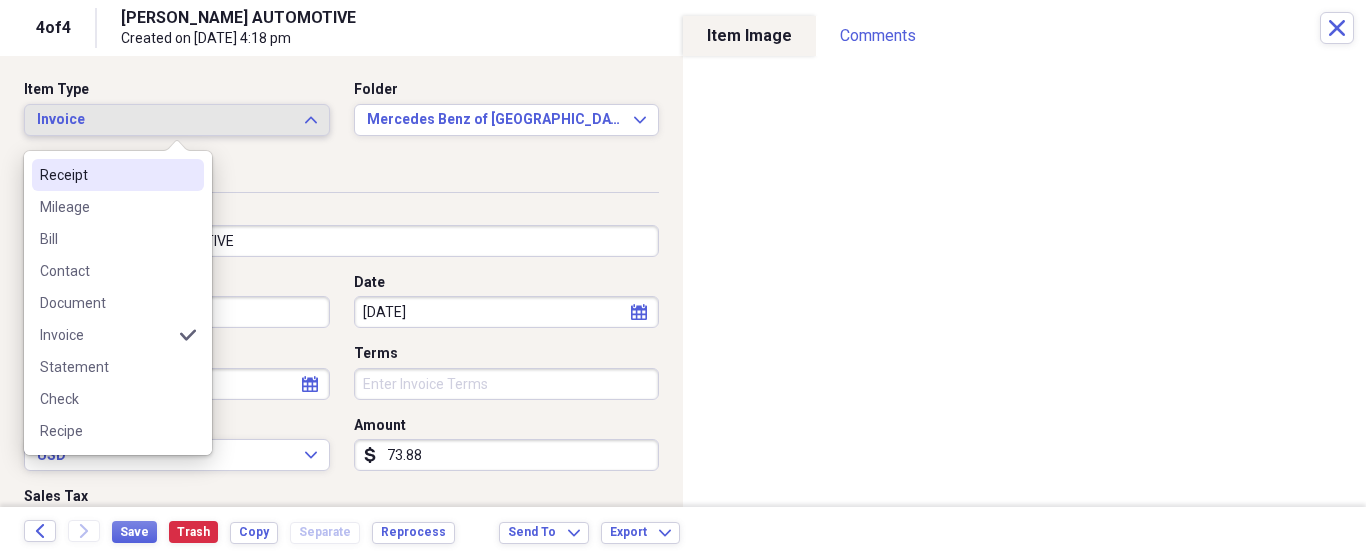 click on "Receipt" at bounding box center (106, 175) 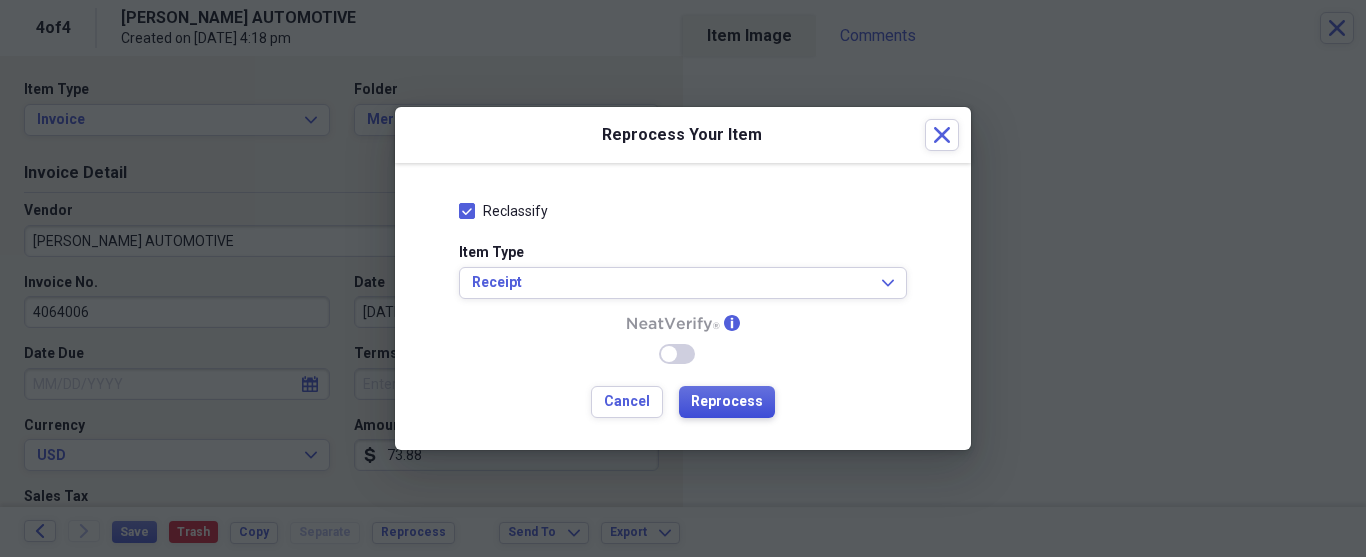 click on "Reprocess" at bounding box center (727, 402) 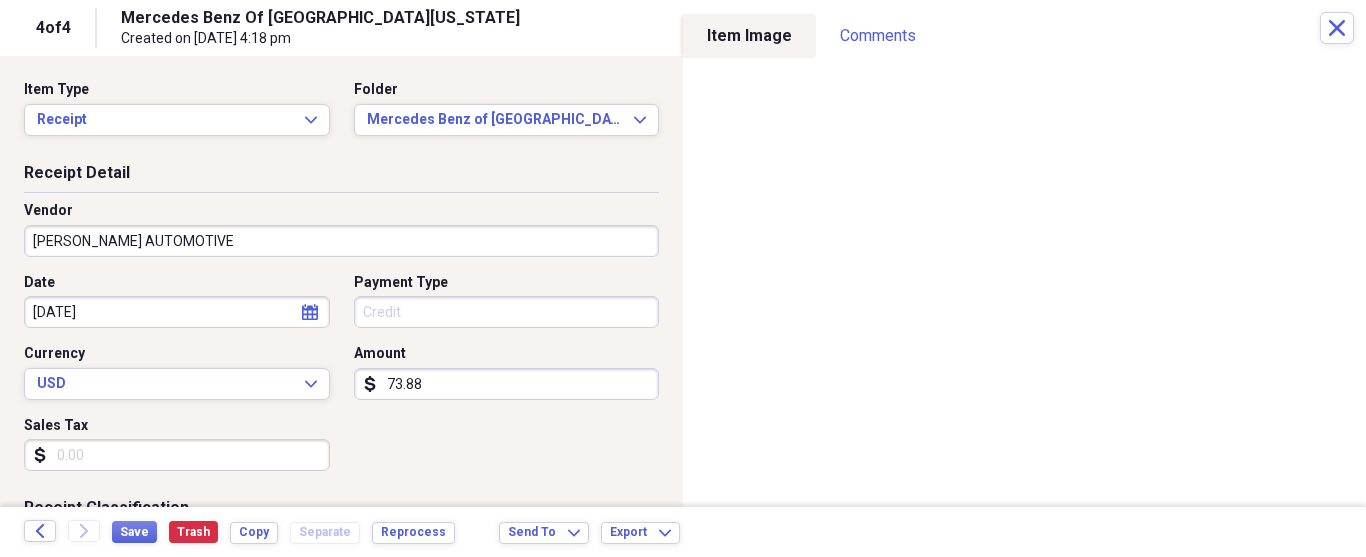 type on "Mercedes Benz Of [GEOGRAPHIC_DATA][US_STATE]" 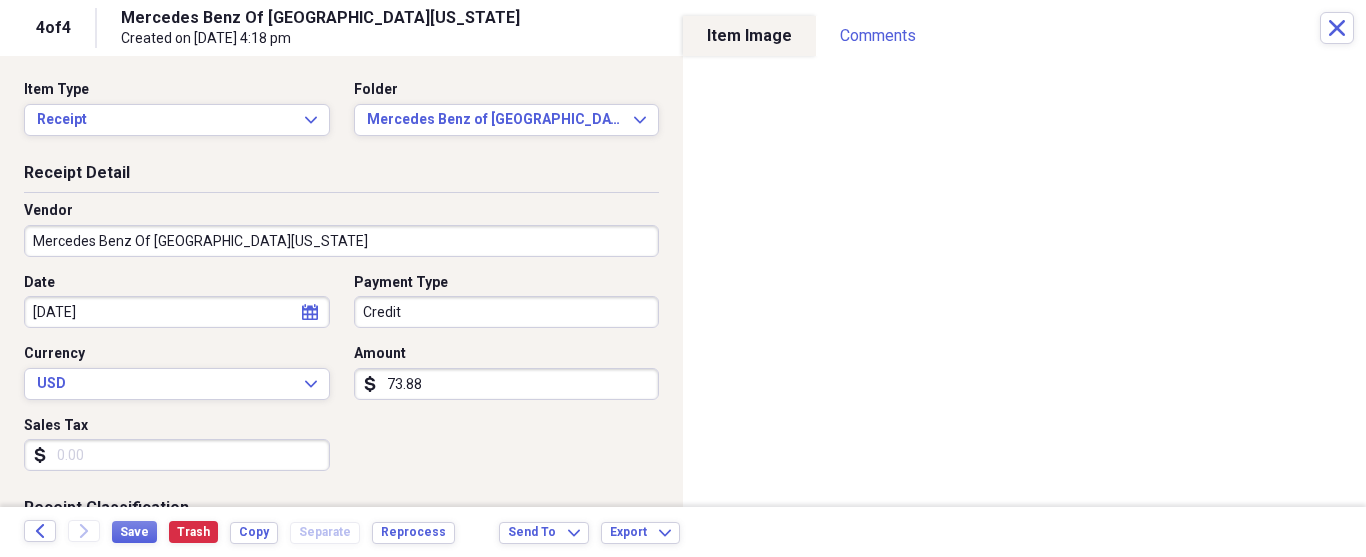 click on "Organize My Files 1 Collapse Unfiled Needs Review 1 Unfiled All Files Unfiled Unfiled Unfiled Saved Reports Collapse My Cabinet [PERSON_NAME]'s Cabinet Add Folder Folder ATA Autoparts Add Folder Folder [PERSON_NAME] TOOLS Add Folder Collapse Open Folder [PERSON_NAME] Add Folder Folder 1 800 Radiator Add Folder Folder A to Z Lube Add Folder Folder [PERSON_NAME] Tire Add Folder Folder Acres Add Folder Folder Advance Auto Parts Add Folder Folder AGA Tools Add Folder Folder Air Gas Add Folder Folder All Star Auto Lights Add Folder Folder [PERSON_NAME] Tire Add Folder Folder Als Auto Add Folder Folder Angel body shop Add Folder Folder Aramark Add Folder Folder Aston [PERSON_NAME] Add Folder Folder Audi Devon Add Folder Folder Autoshop Express Add Folder Folder AutoZone Add Folder Folder Barbera Autoland Add Folder Folder BAVARIAN Add Folder Folder BBA Remanufacturing Add Folder Folder Best Buy Add Folder Folder [PERSON_NAME] Auto Parts Add Folder Folder [PERSON_NAME] Tire Add Folder Folder Bonehead Performance Add Folder Folder Bucks County Used Auto Parts Add Folder 25" at bounding box center [683, 278] 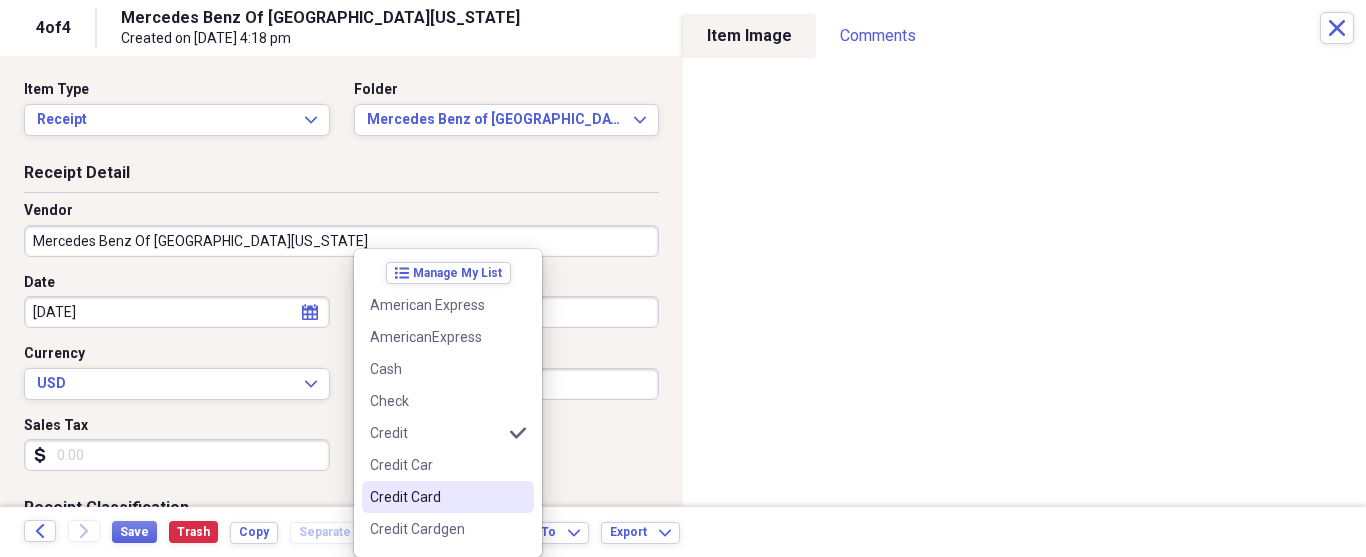 click on "Credit Card" at bounding box center [448, 497] 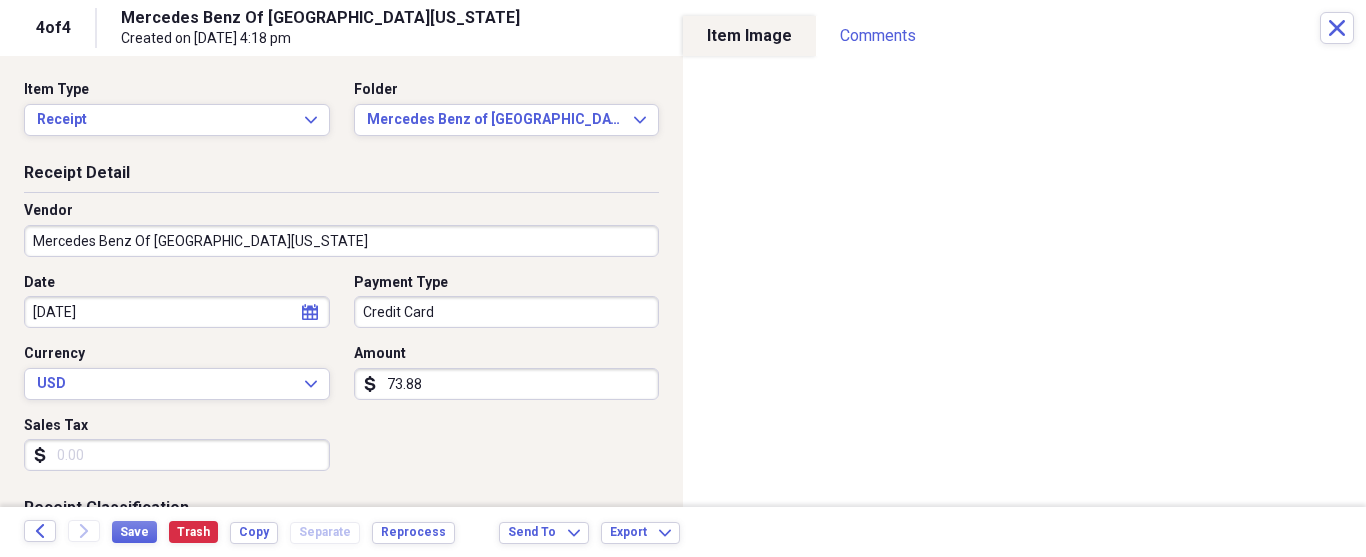 click on "73.88" at bounding box center (507, 384) 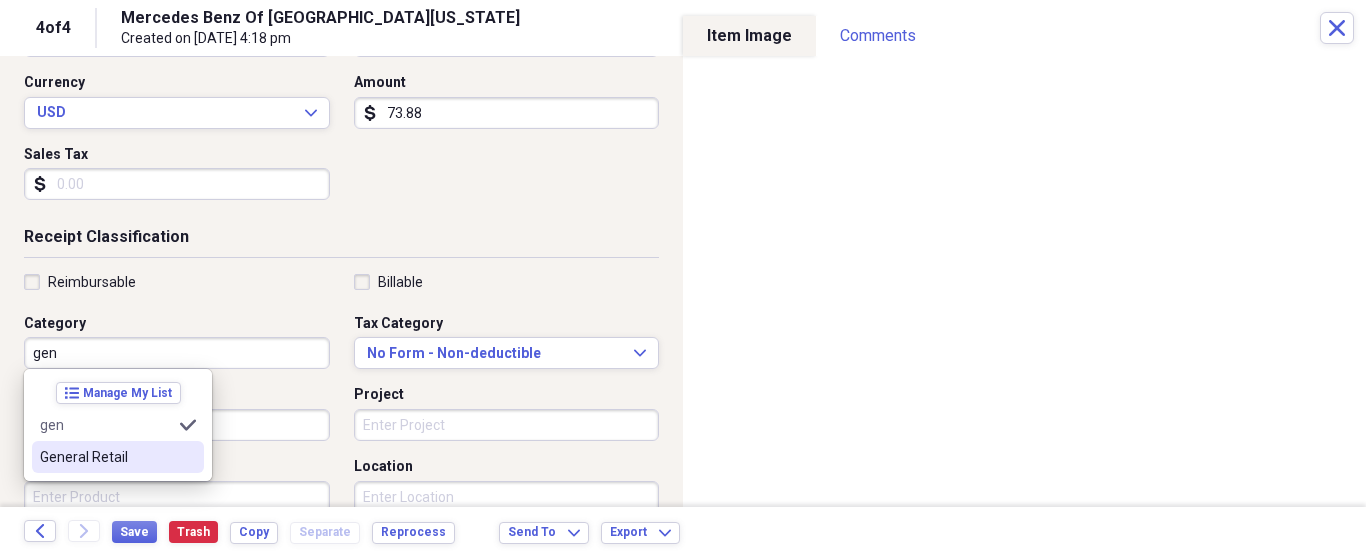 click on "General Retail" at bounding box center [118, 457] 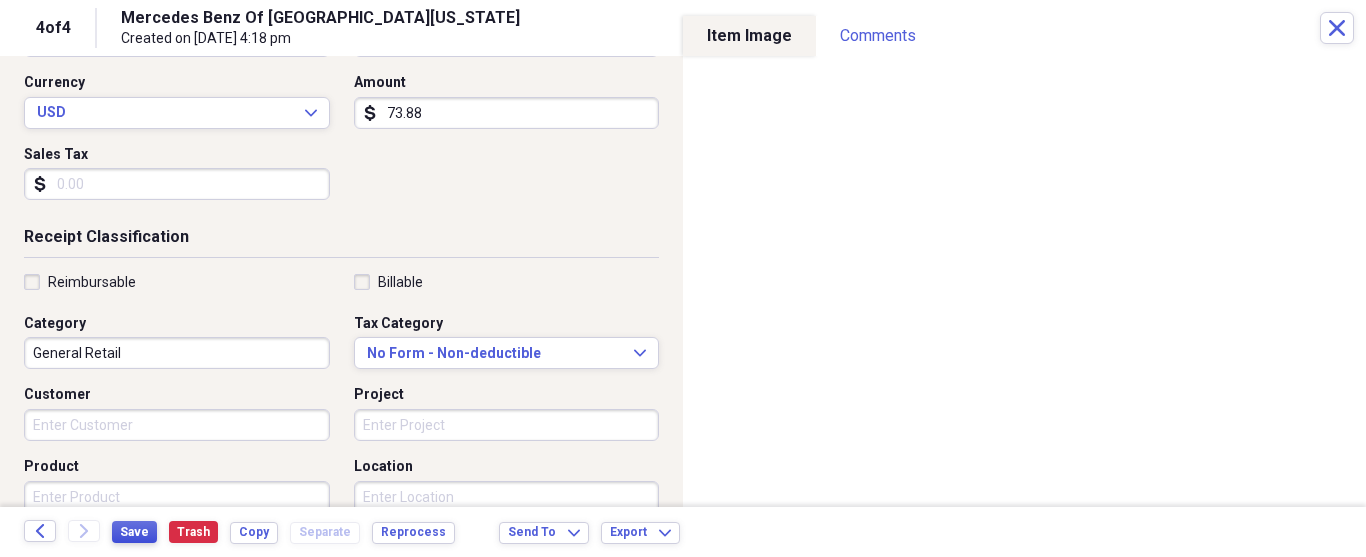 click on "Save" at bounding box center (134, 532) 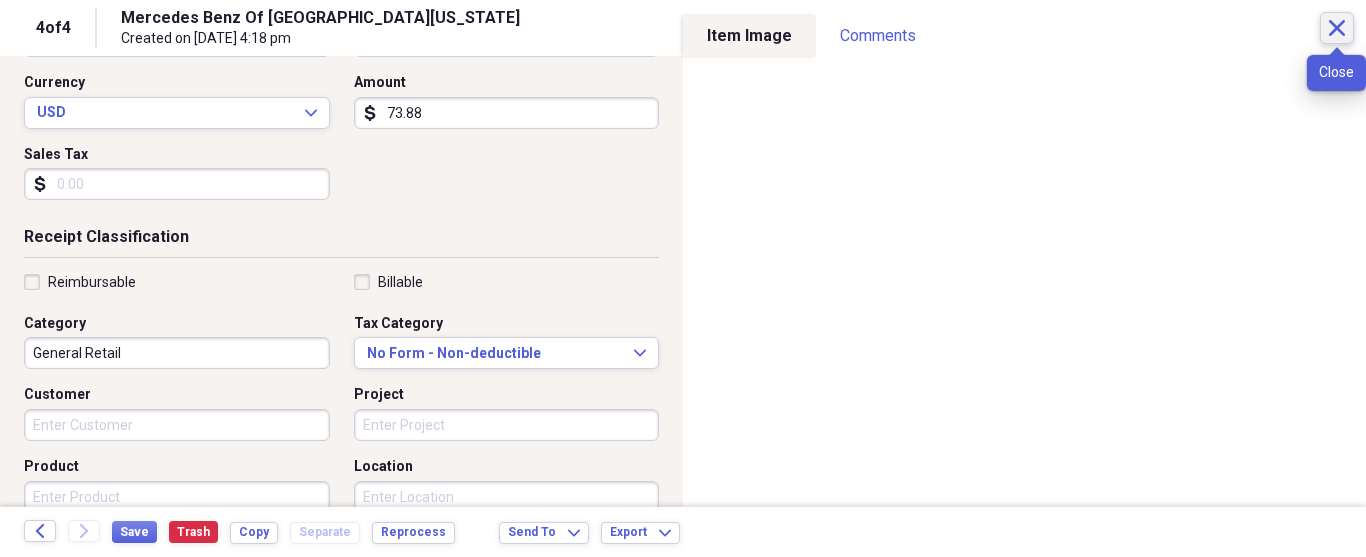 click 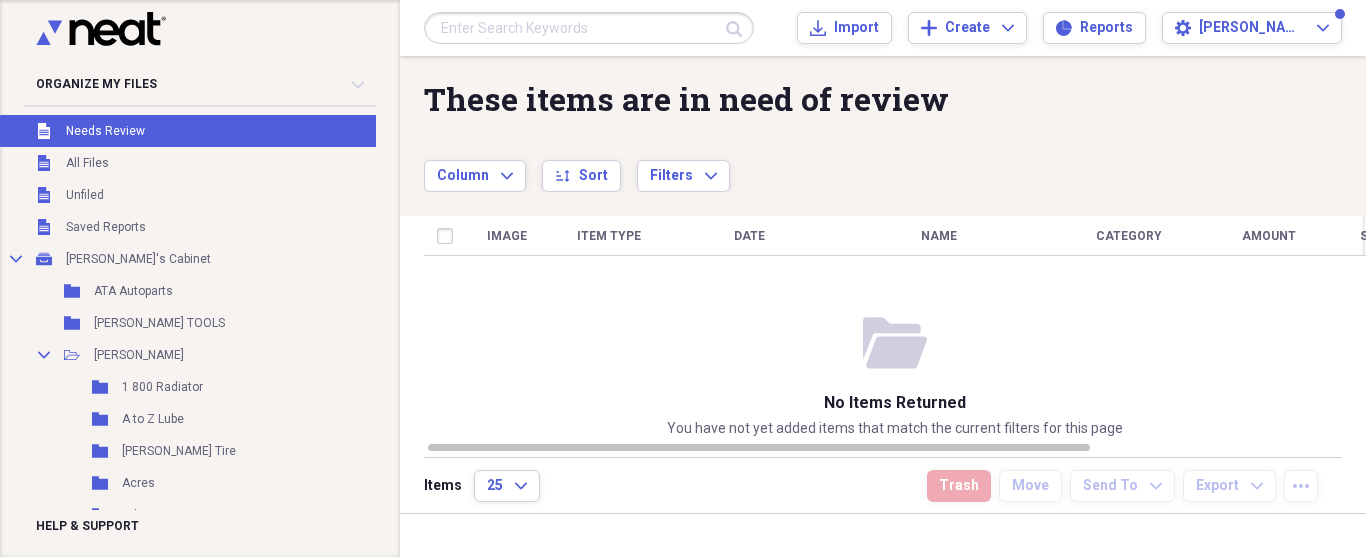 click on "Needs Review" at bounding box center (105, 131) 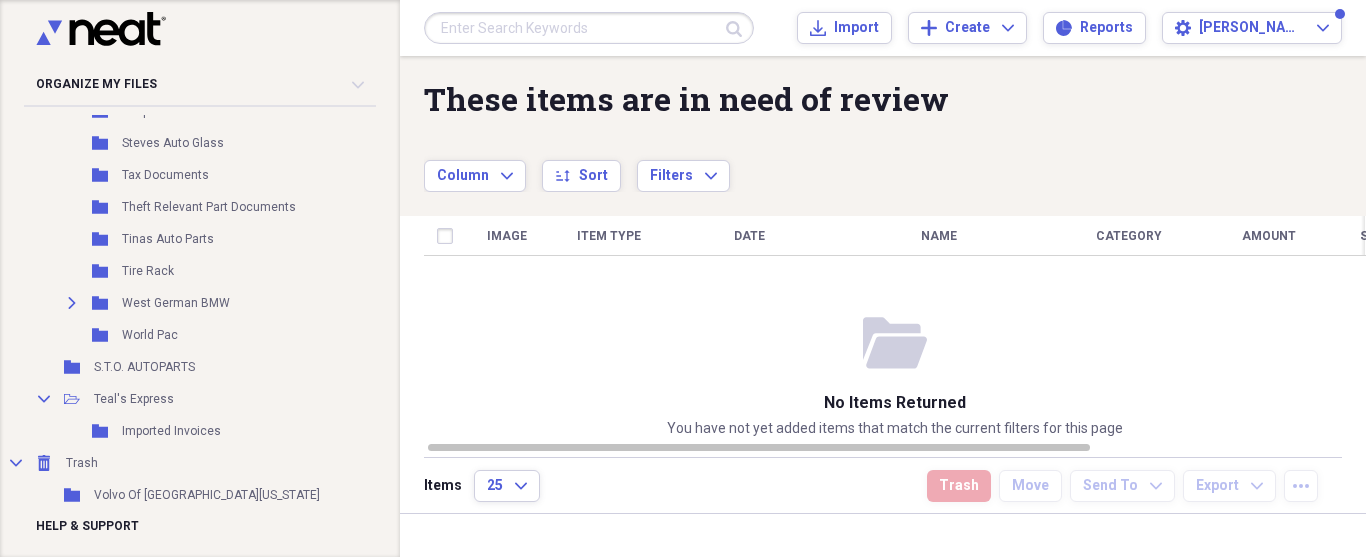 scroll, scrollTop: 6933, scrollLeft: 0, axis: vertical 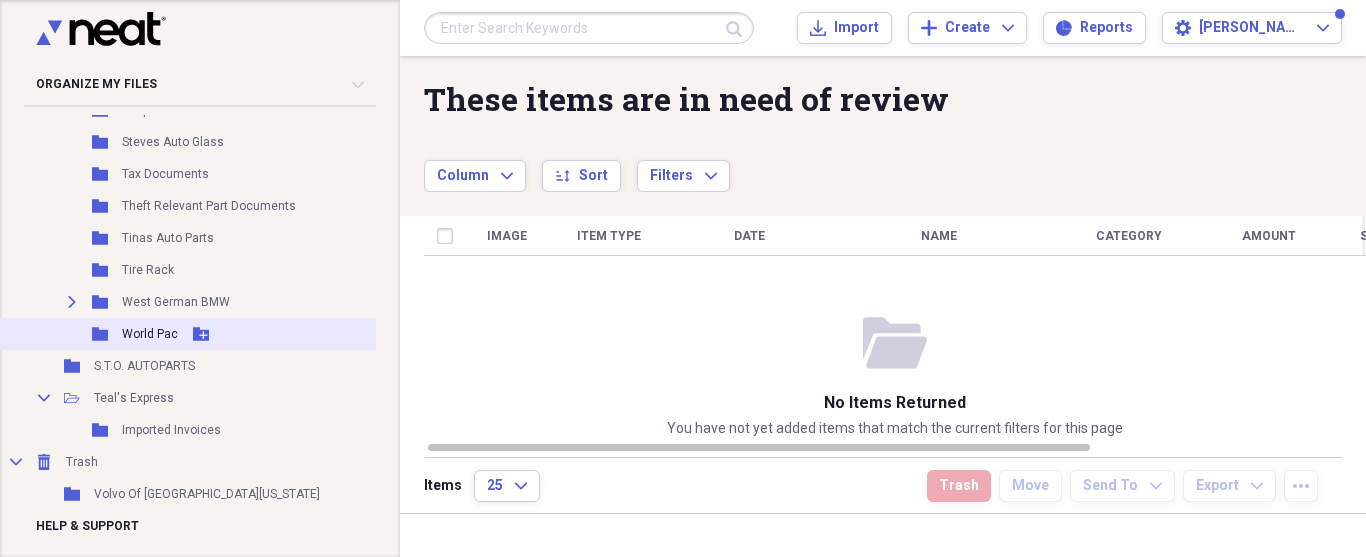 click on "World Pac" at bounding box center (150, 334) 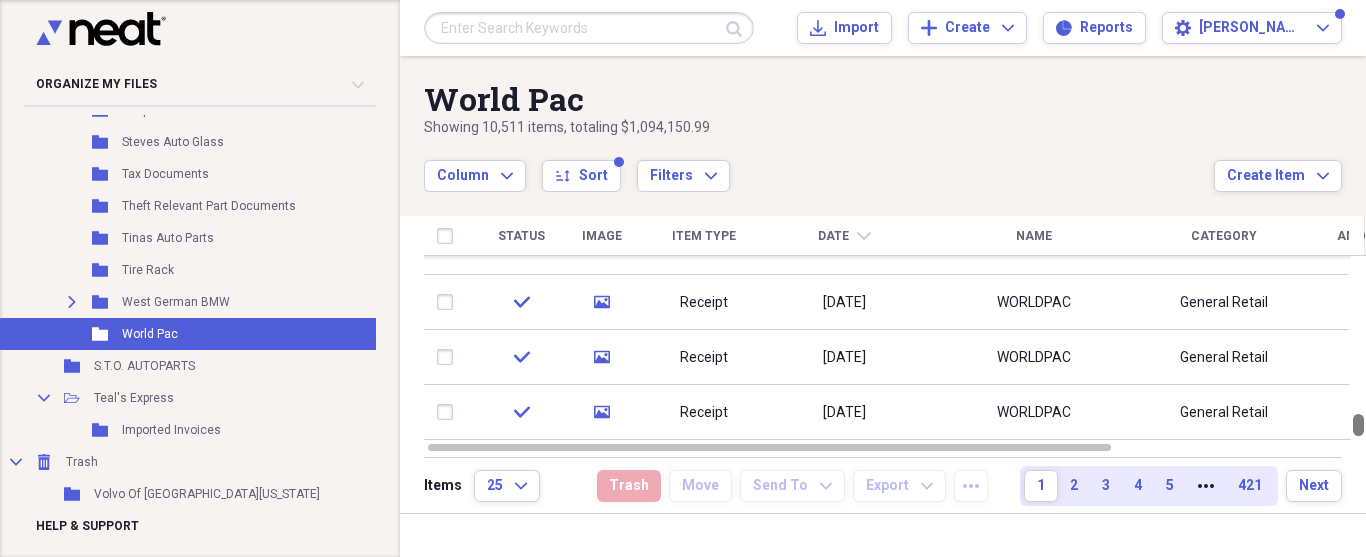 drag, startPoint x: 1357, startPoint y: 272, endPoint x: 1365, endPoint y: 560, distance: 288.11108 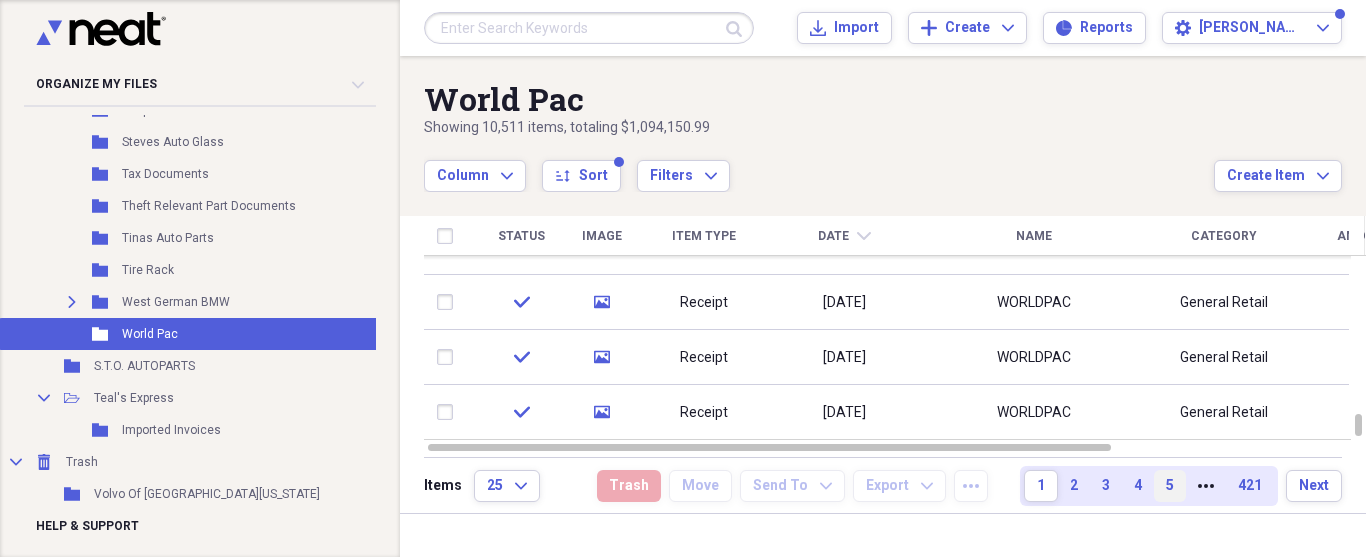 click on "5" at bounding box center [1170, 486] 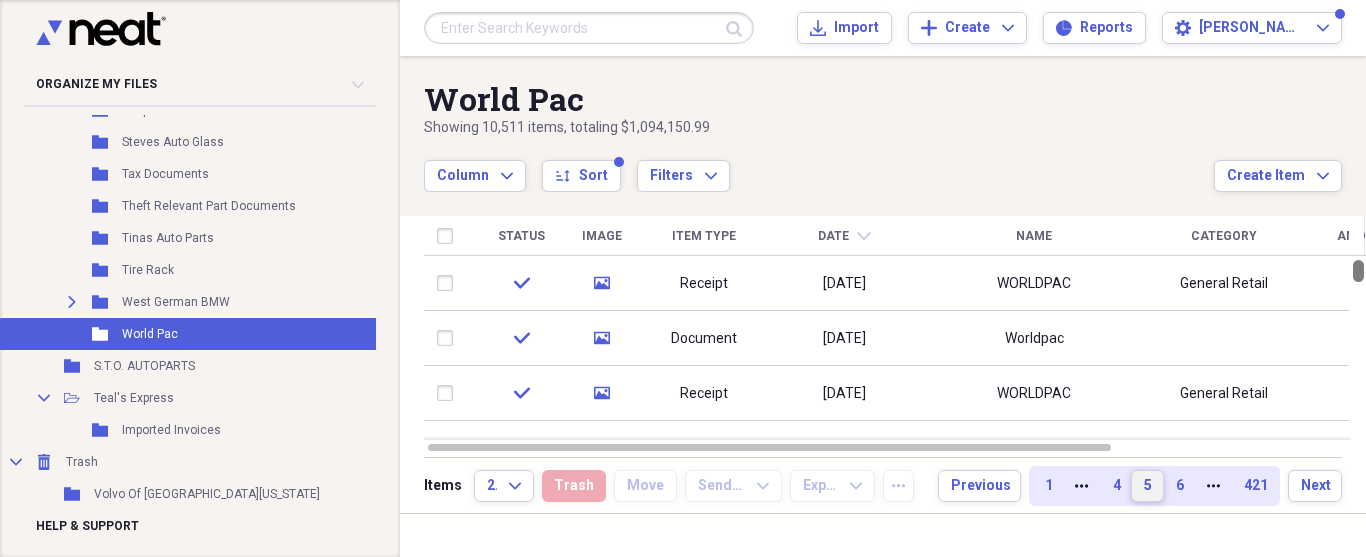 drag, startPoint x: 1359, startPoint y: 274, endPoint x: 1360, endPoint y: 116, distance: 158.00316 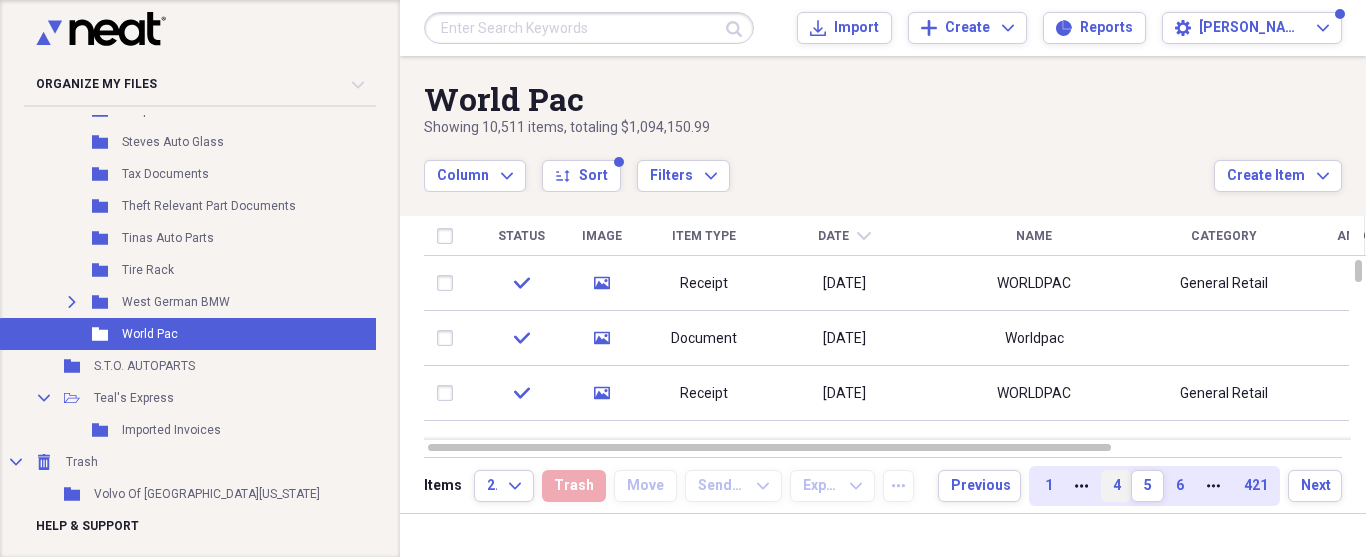 click on "4" at bounding box center (1116, 486) 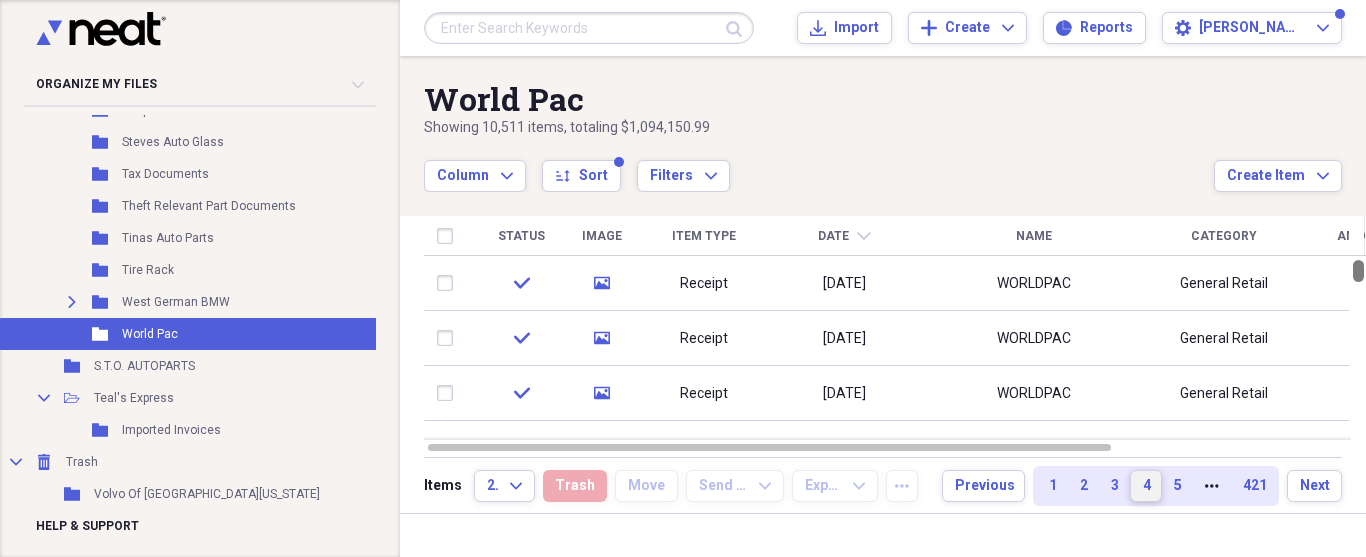 drag, startPoint x: 1356, startPoint y: 272, endPoint x: 1348, endPoint y: 208, distance: 64.49806 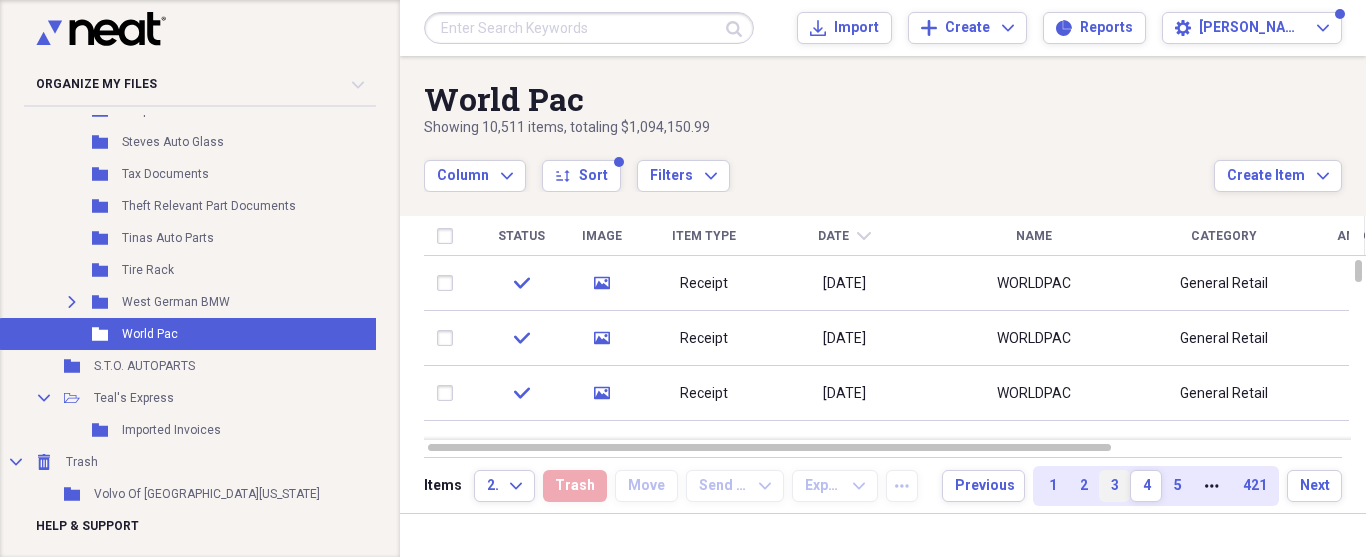 click on "3" at bounding box center (1114, 486) 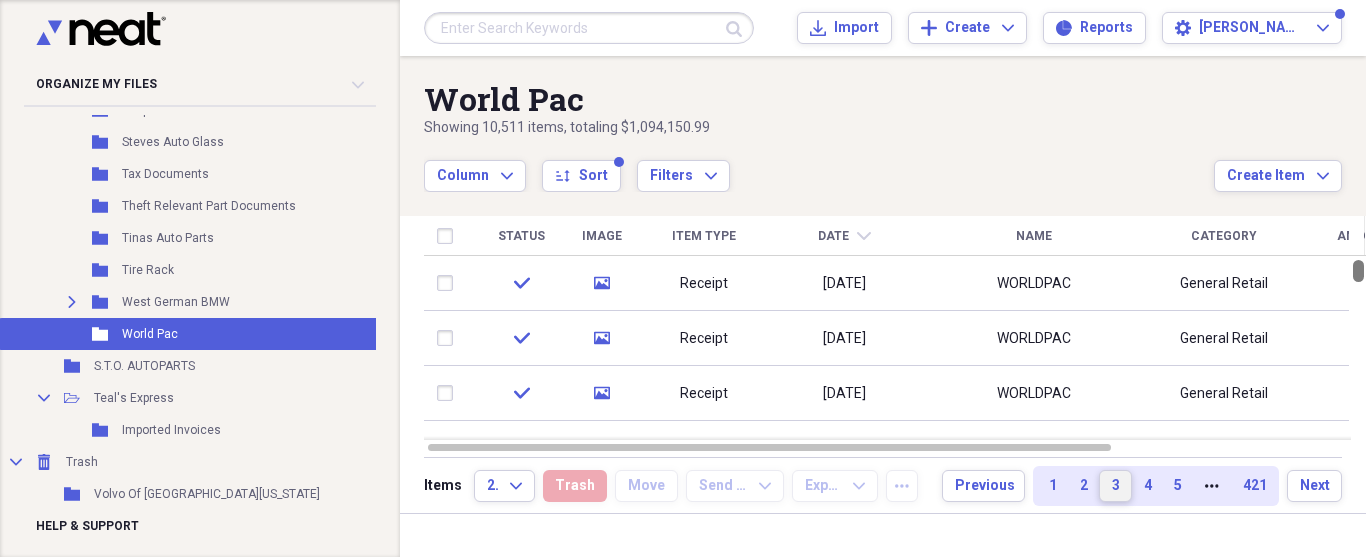 drag, startPoint x: 1361, startPoint y: 273, endPoint x: 1327, endPoint y: -10, distance: 285.0351 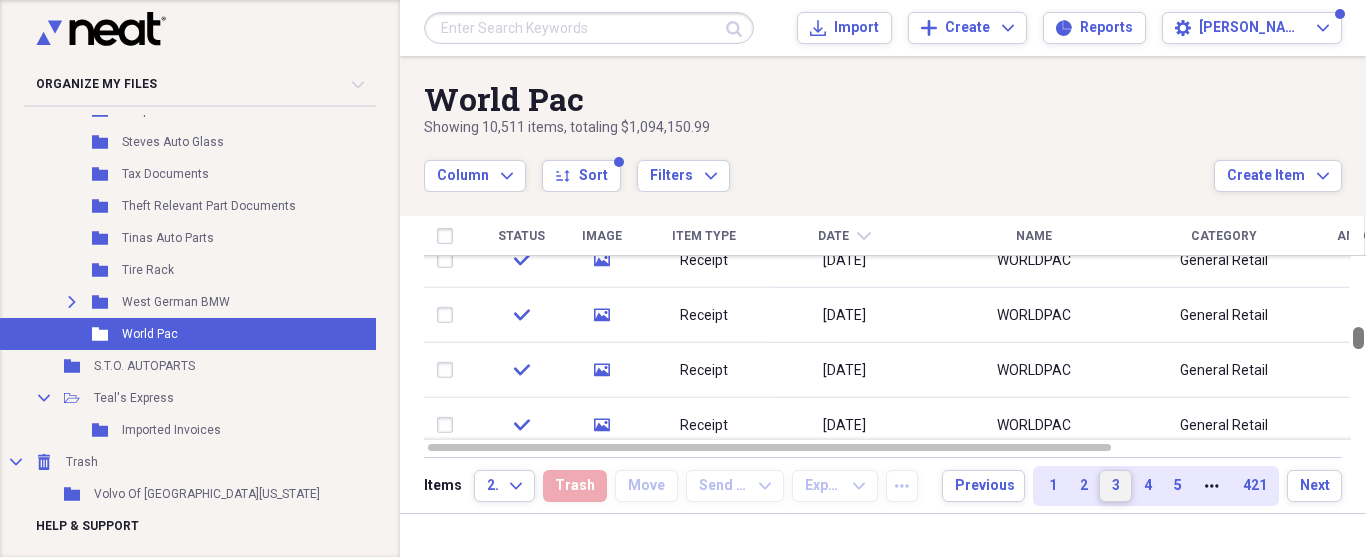 drag, startPoint x: 1358, startPoint y: 272, endPoint x: 1357, endPoint y: 339, distance: 67.00746 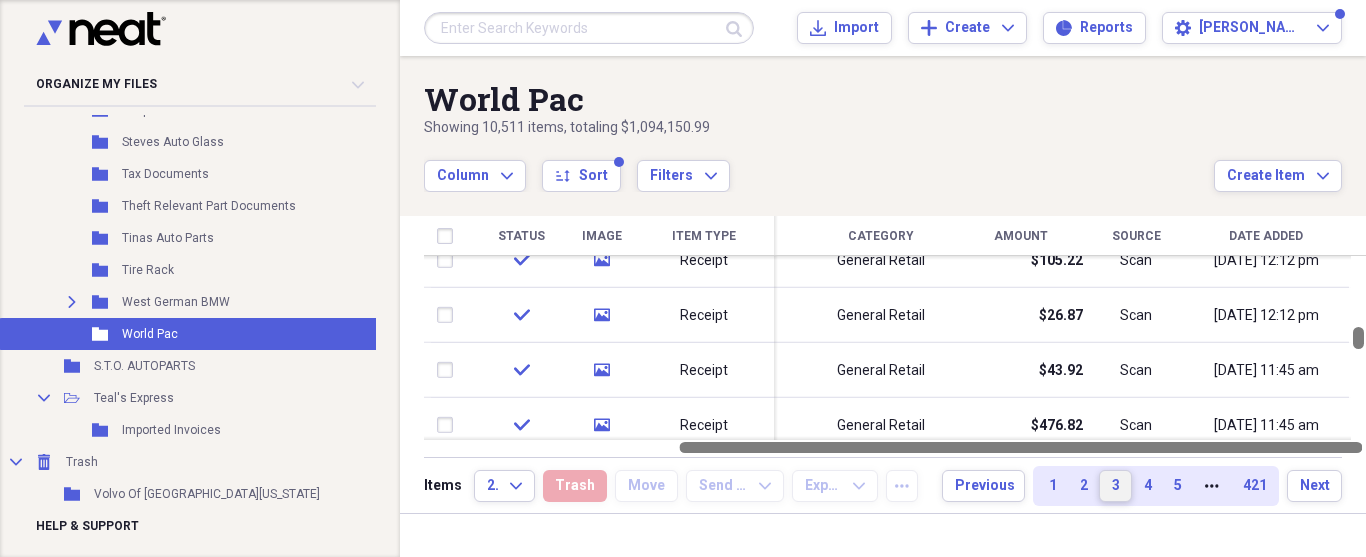 drag, startPoint x: 983, startPoint y: 451, endPoint x: 1365, endPoint y: 435, distance: 382.33493 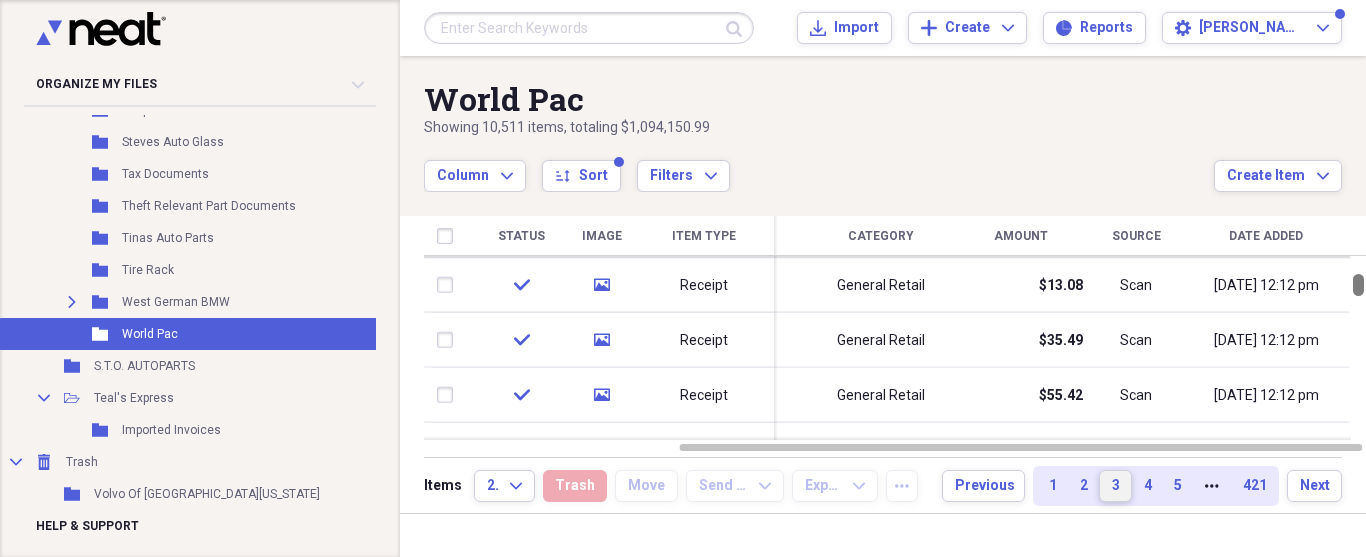 drag, startPoint x: 1358, startPoint y: 340, endPoint x: 1359, endPoint y: 287, distance: 53.009434 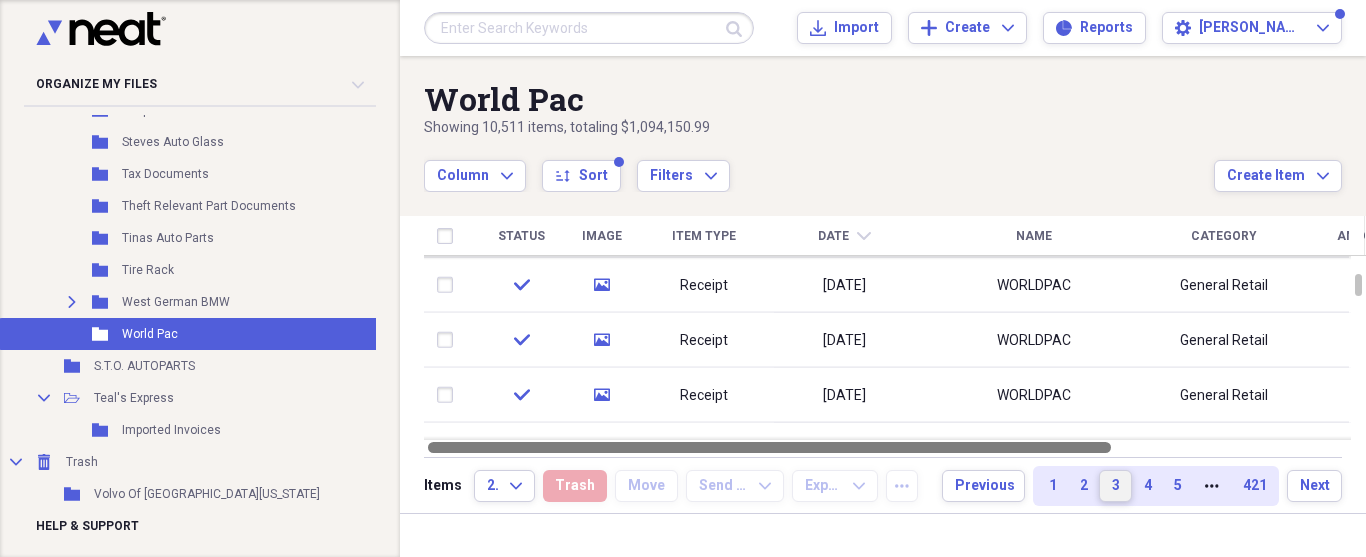 drag, startPoint x: 1197, startPoint y: 447, endPoint x: 817, endPoint y: 456, distance: 380.10657 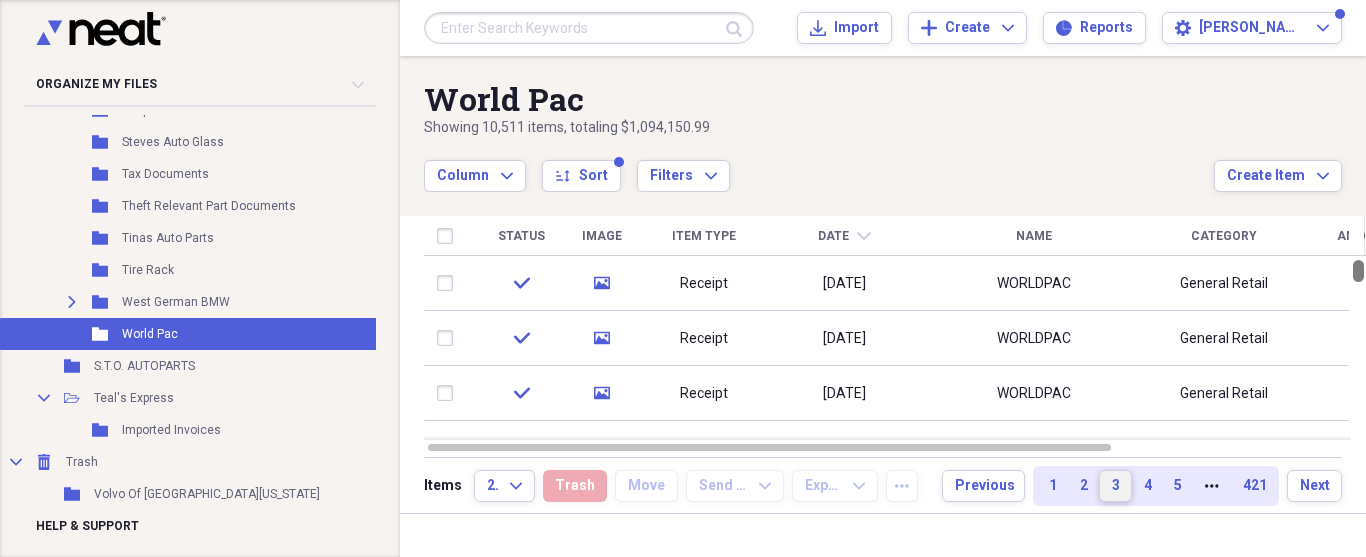 drag, startPoint x: 1358, startPoint y: 289, endPoint x: 1351, endPoint y: 185, distance: 104.23531 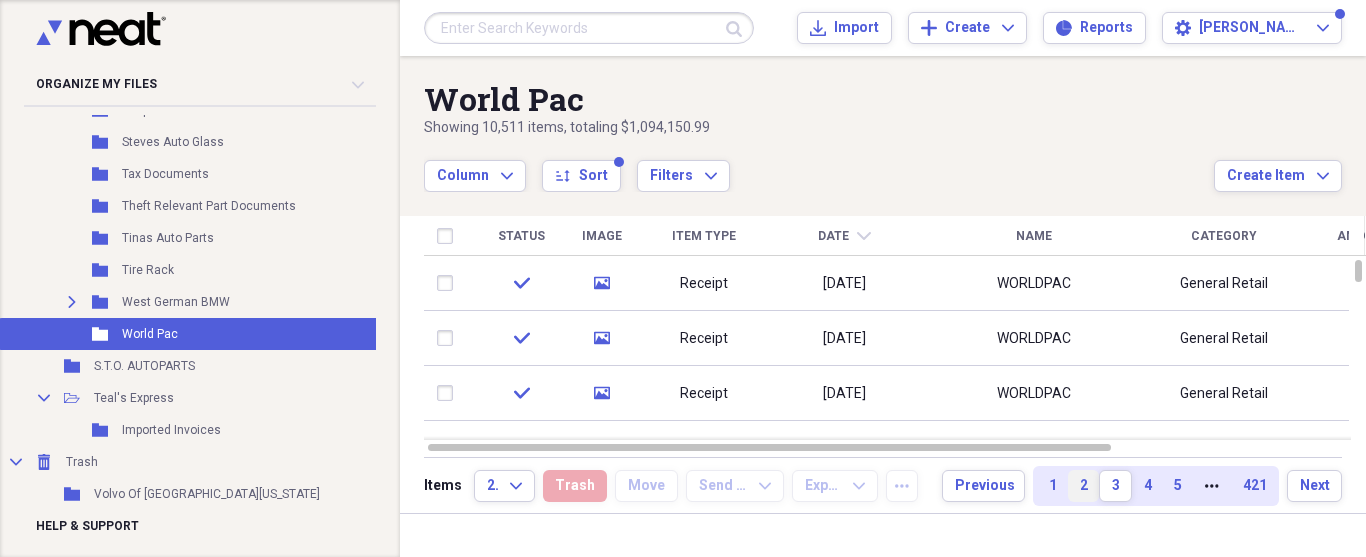 click on "2" at bounding box center [1083, 486] 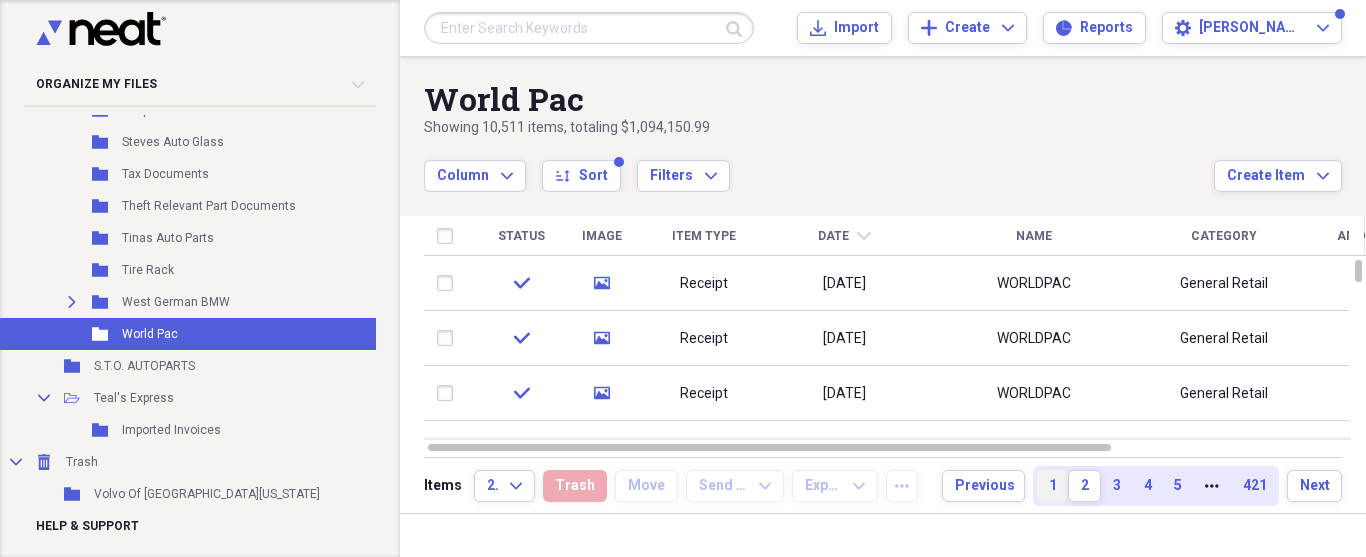 click on "1" at bounding box center (1052, 486) 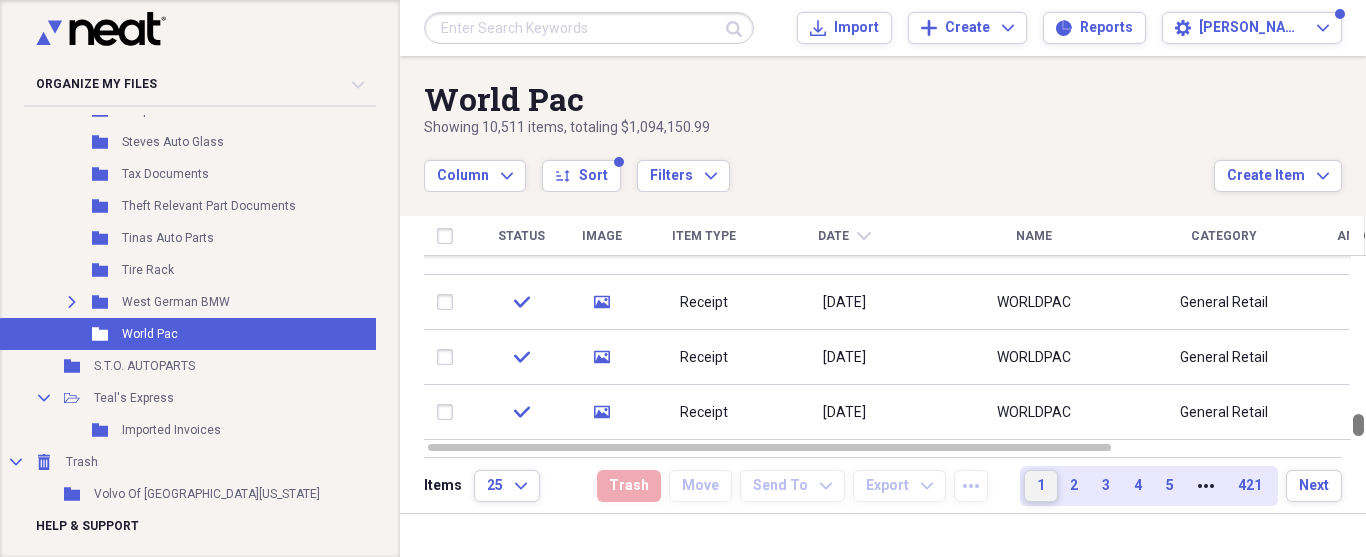 drag, startPoint x: 1358, startPoint y: 276, endPoint x: 1356, endPoint y: 517, distance: 241.0083 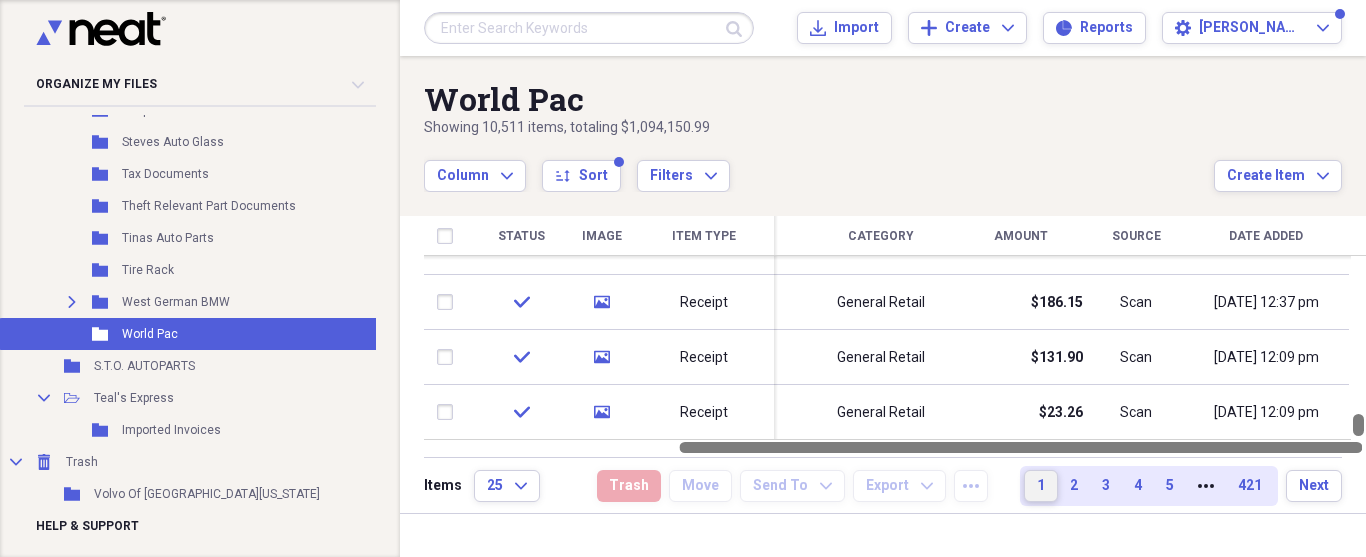 drag, startPoint x: 1030, startPoint y: 448, endPoint x: 1365, endPoint y: 368, distance: 344.4198 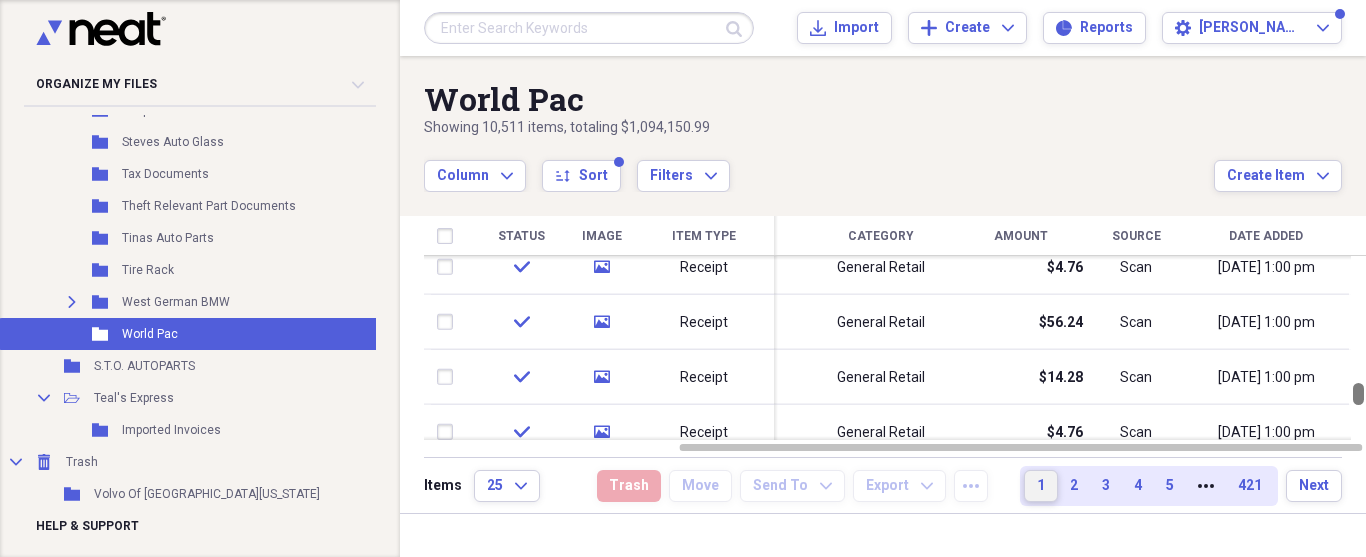 drag, startPoint x: 1360, startPoint y: 428, endPoint x: 1355, endPoint y: 397, distance: 31.400637 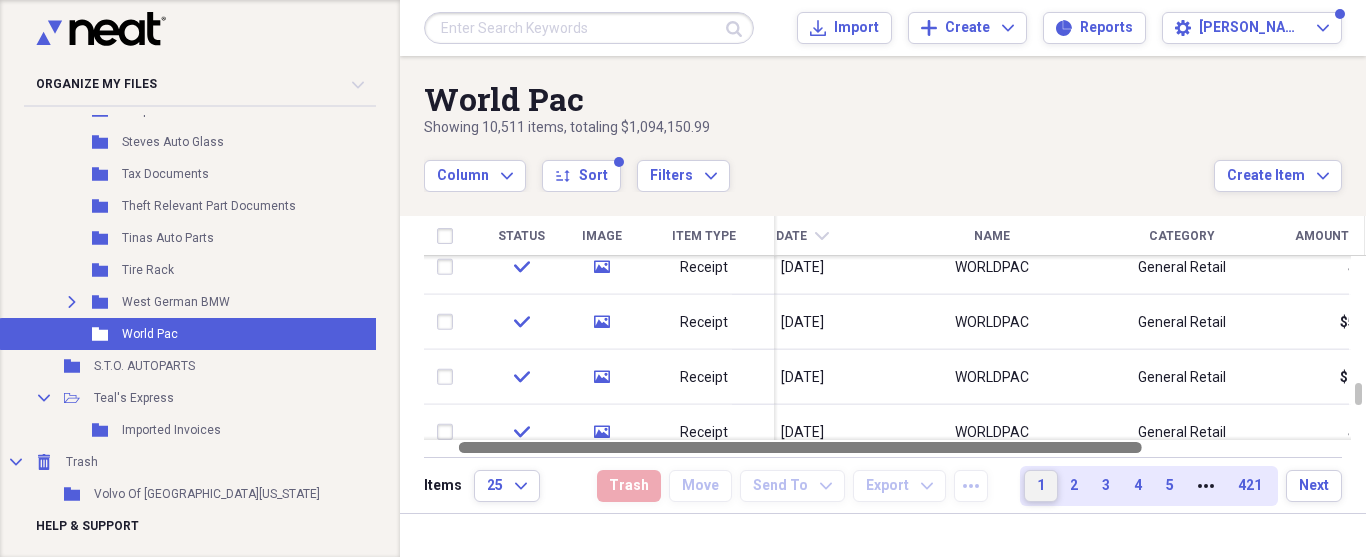 drag, startPoint x: 1153, startPoint y: 448, endPoint x: 932, endPoint y: 468, distance: 221.90314 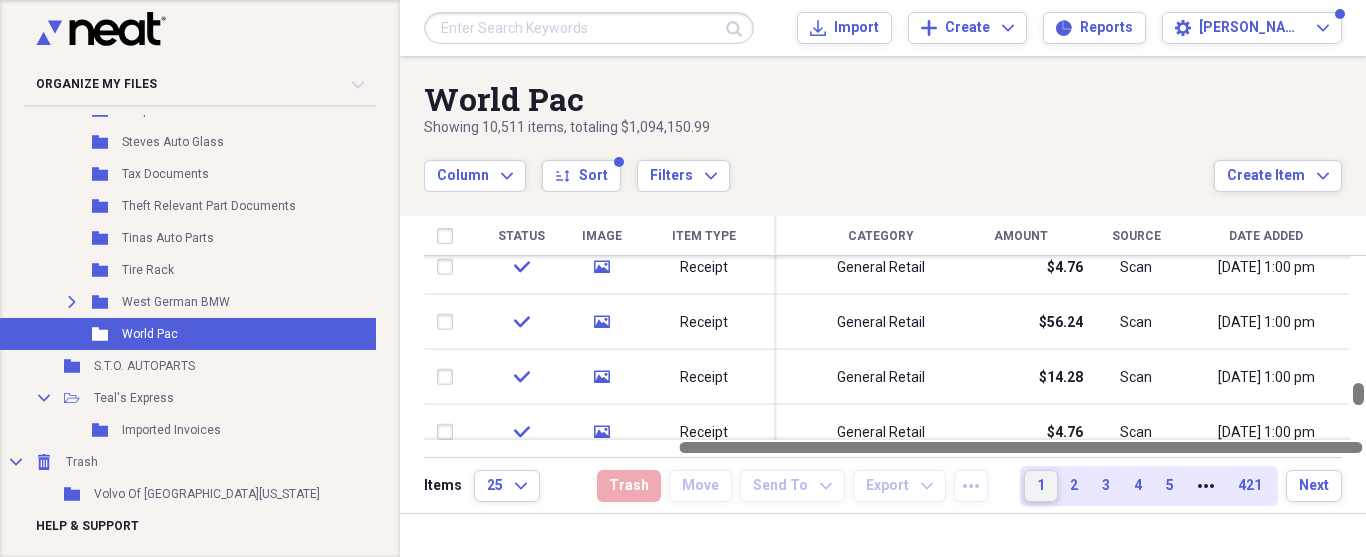 drag, startPoint x: 1092, startPoint y: 442, endPoint x: 1365, endPoint y: 413, distance: 274.53598 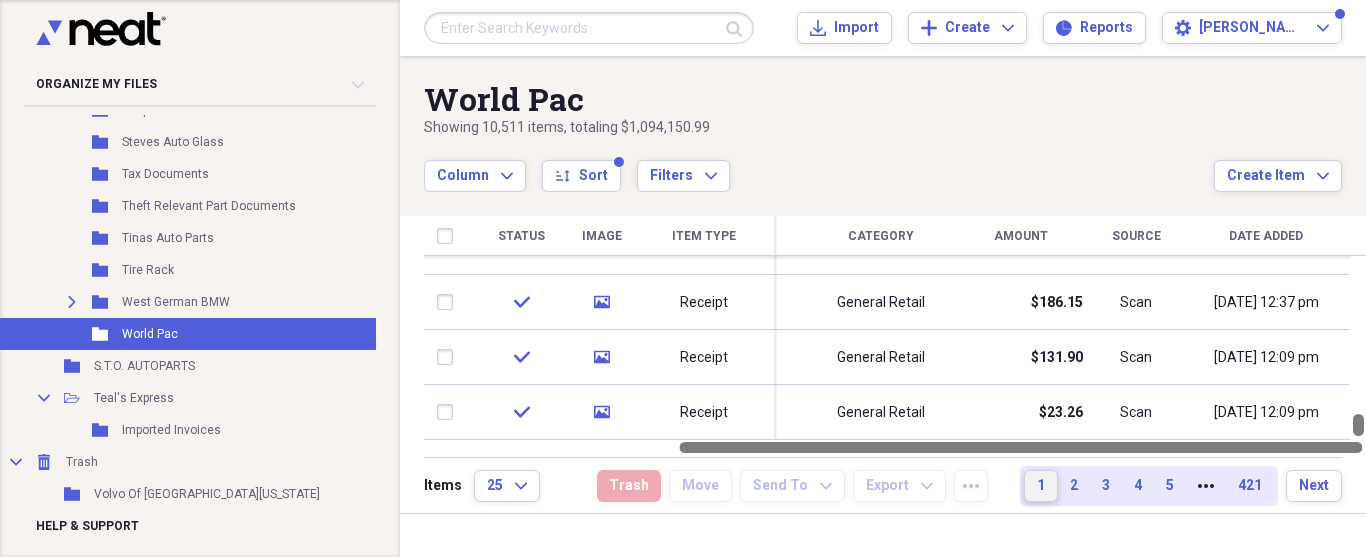 drag, startPoint x: 1356, startPoint y: 390, endPoint x: 1365, endPoint y: 442, distance: 52.773098 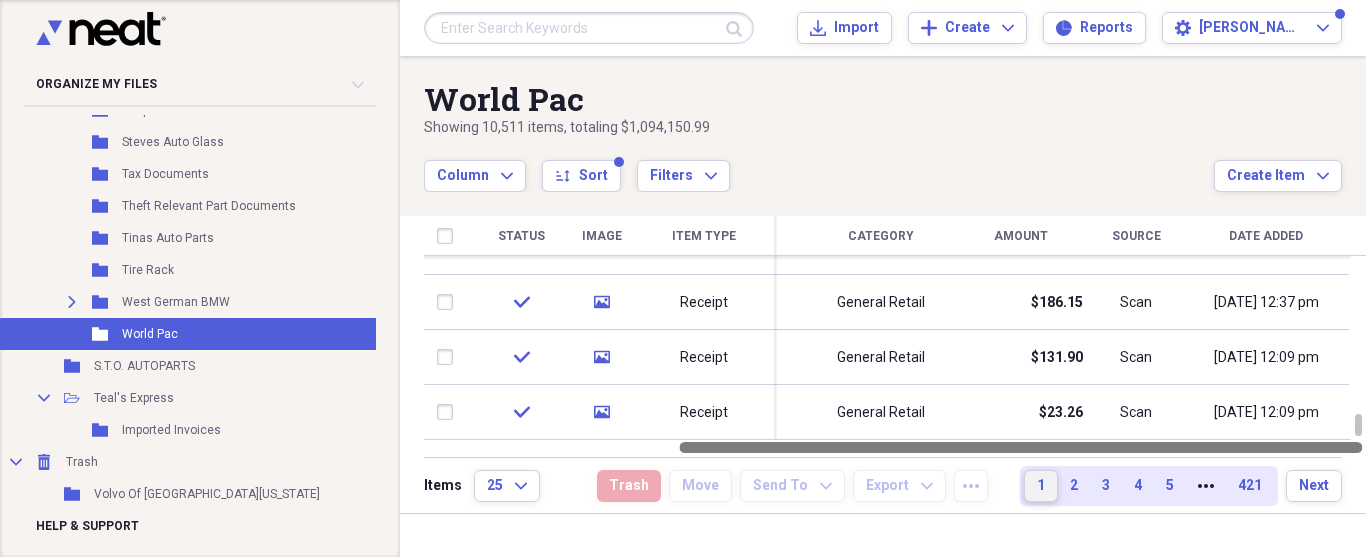 drag, startPoint x: 1313, startPoint y: 450, endPoint x: 1025, endPoint y: 471, distance: 288.76462 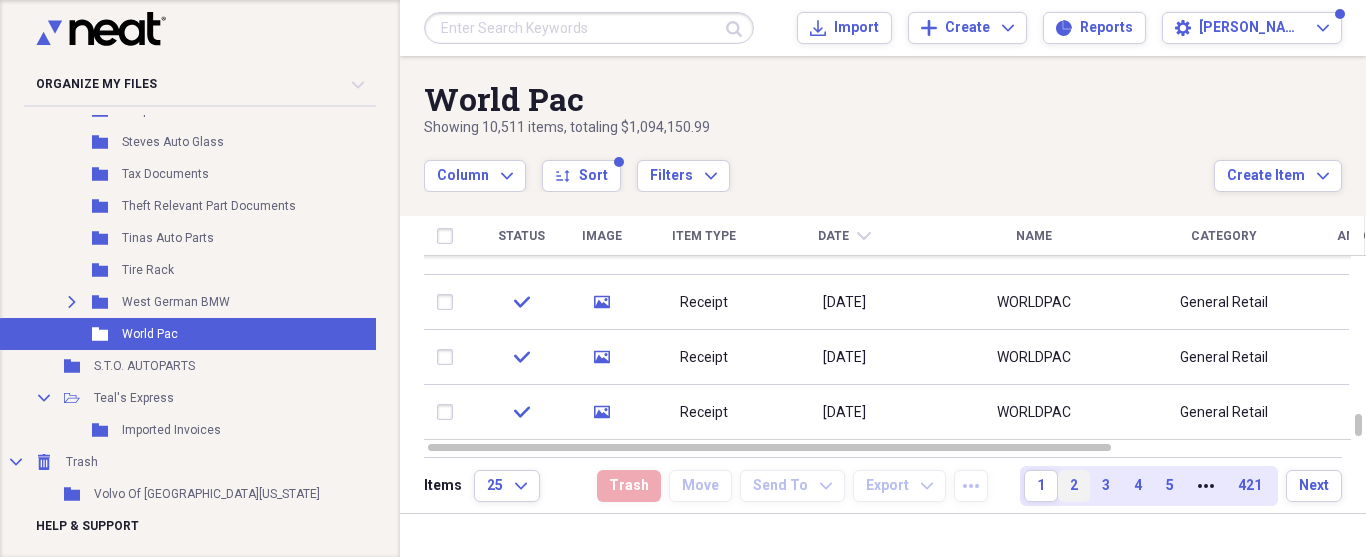 click on "2" at bounding box center [1074, 486] 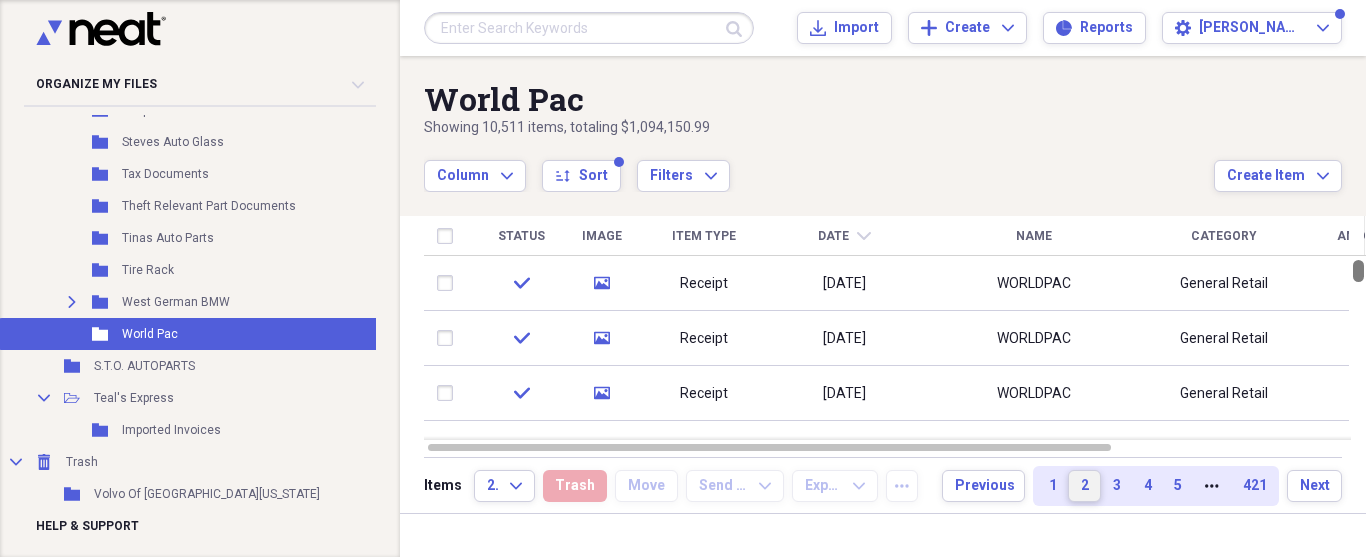 drag, startPoint x: 1358, startPoint y: 269, endPoint x: 1349, endPoint y: 15, distance: 254.1594 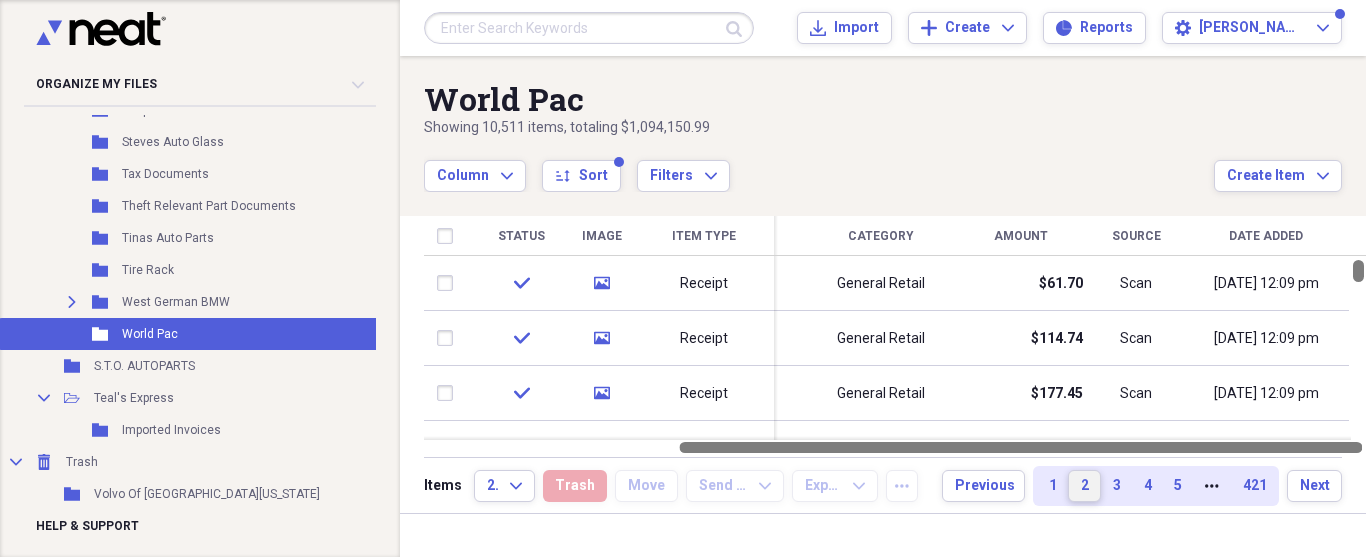 drag, startPoint x: 985, startPoint y: 447, endPoint x: 1365, endPoint y: 372, distance: 387.3306 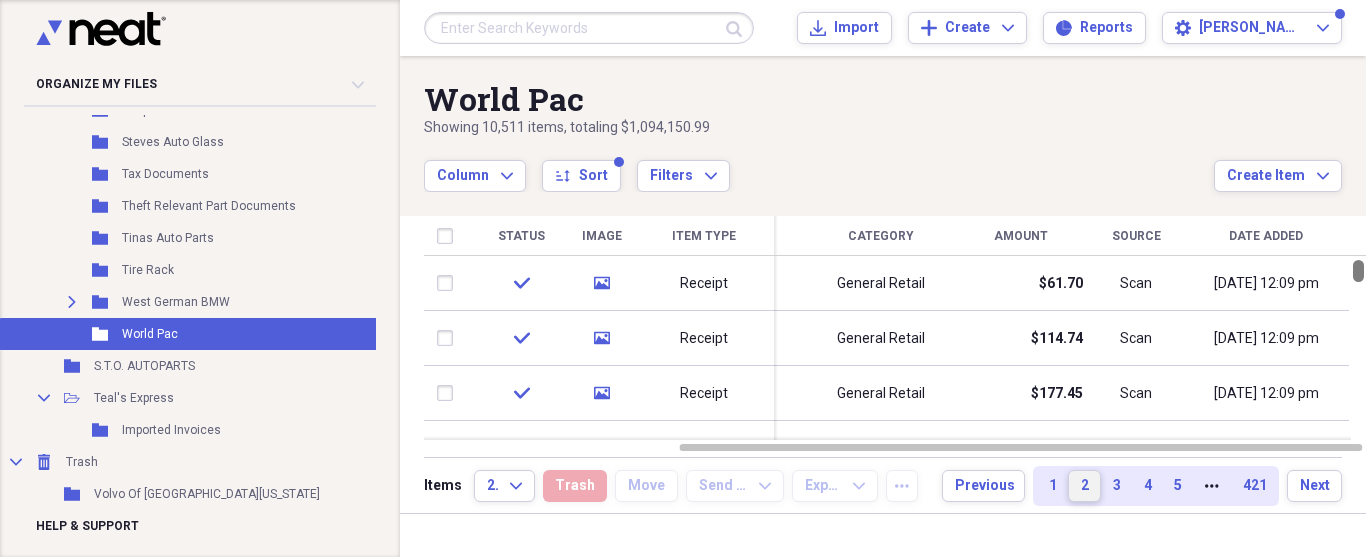 click at bounding box center (1358, 271) 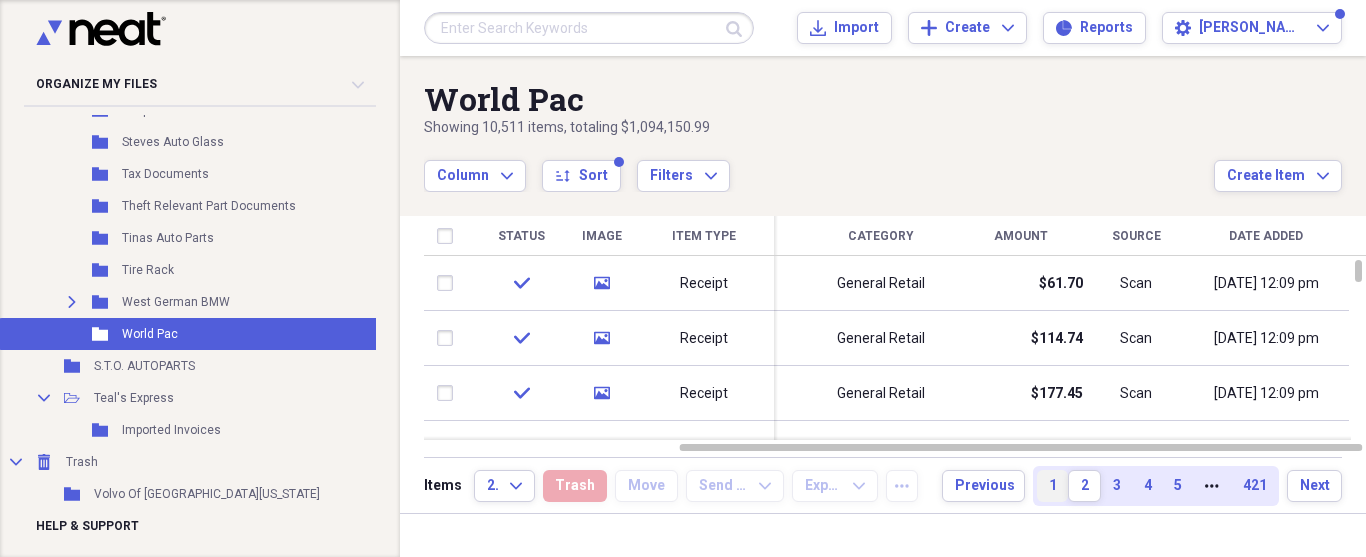 click on "1" at bounding box center [1052, 486] 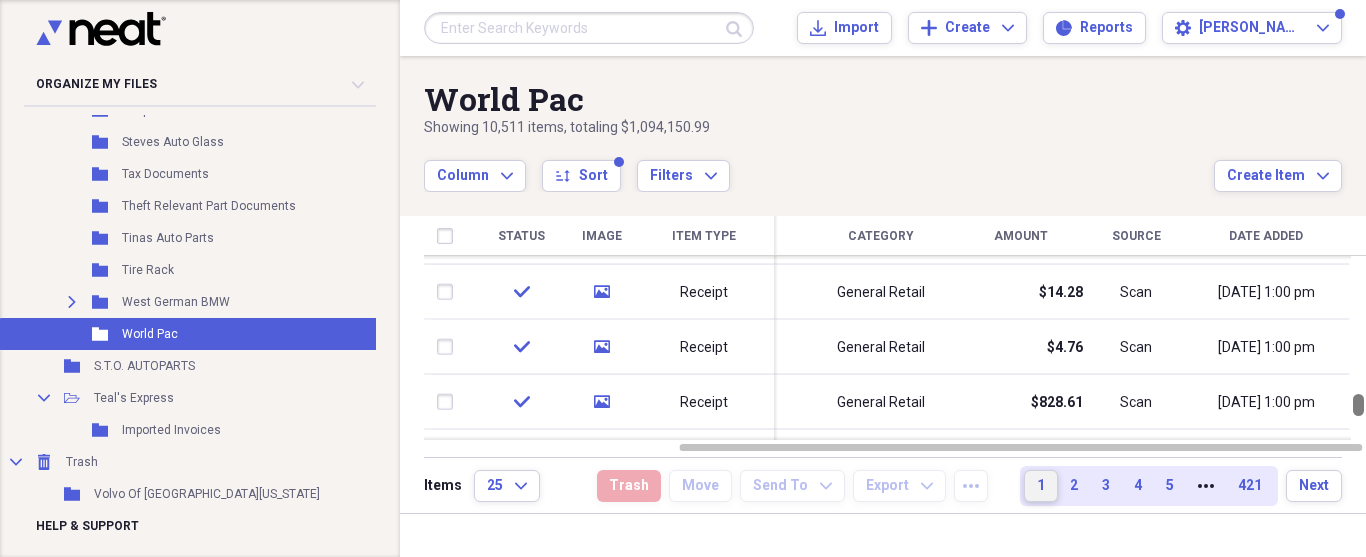 drag, startPoint x: 1357, startPoint y: 272, endPoint x: 1365, endPoint y: 433, distance: 161.19864 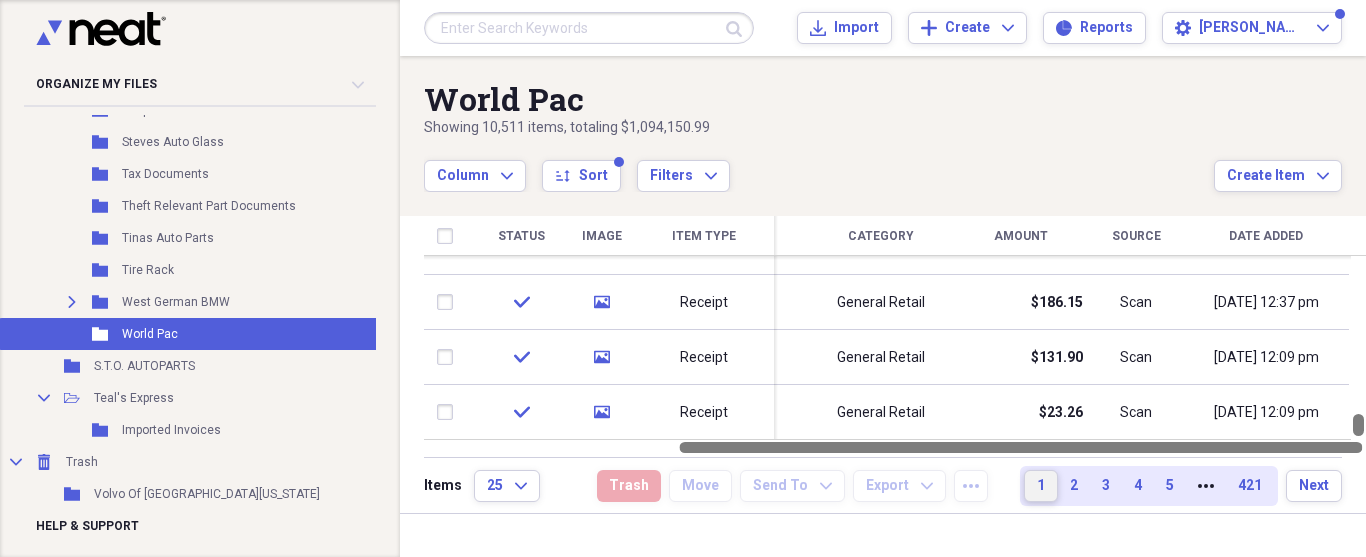 drag, startPoint x: 1362, startPoint y: 408, endPoint x: 1365, endPoint y: 445, distance: 37.12142 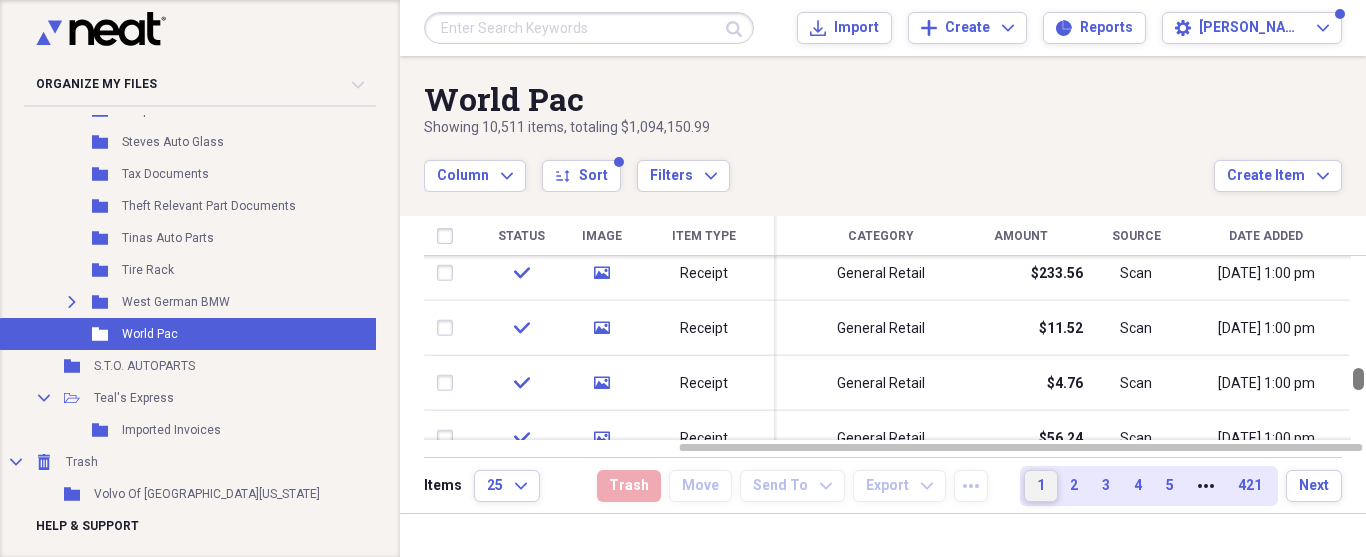 drag, startPoint x: 1360, startPoint y: 427, endPoint x: 1360, endPoint y: 381, distance: 46 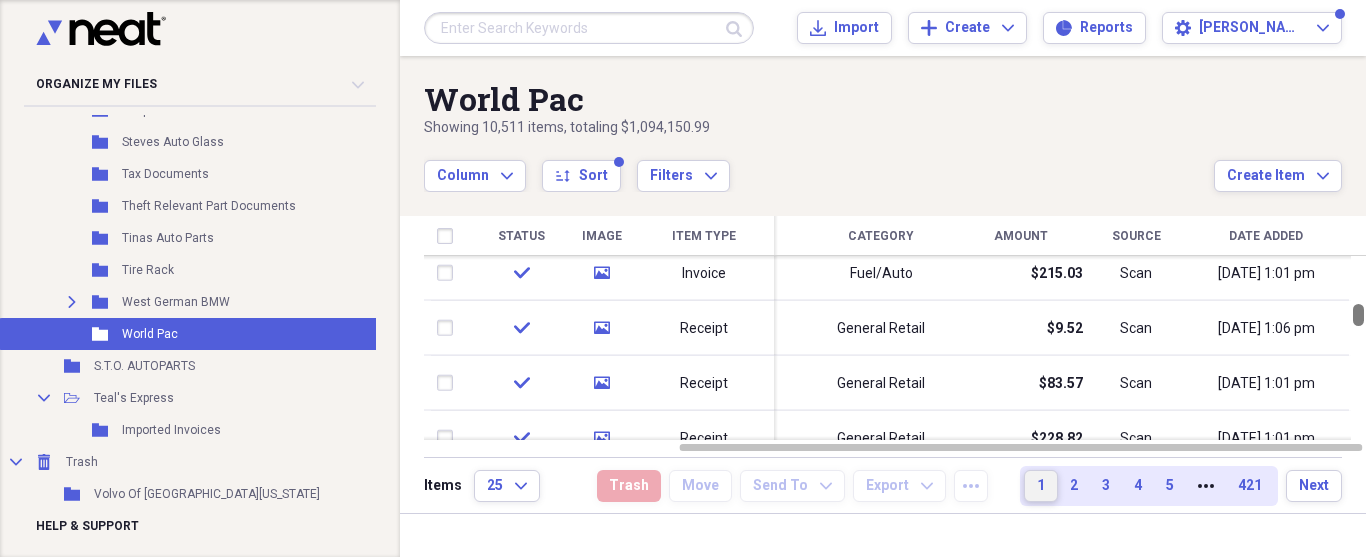 drag, startPoint x: 1360, startPoint y: 382, endPoint x: 1365, endPoint y: 336, distance: 46.270943 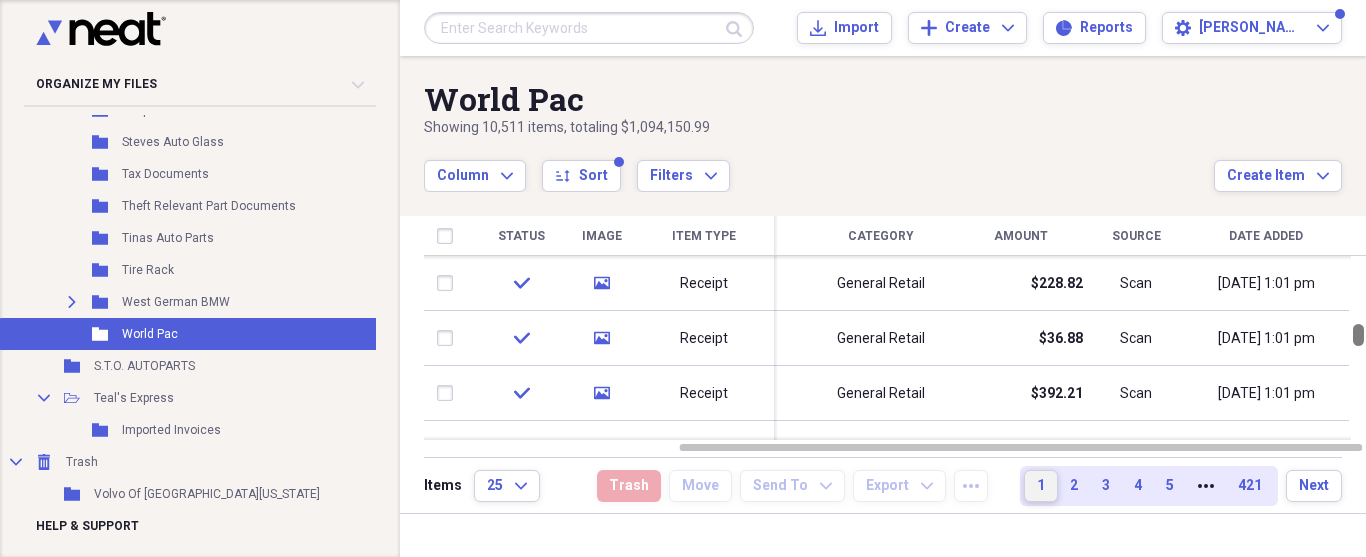 click at bounding box center [1358, 348] 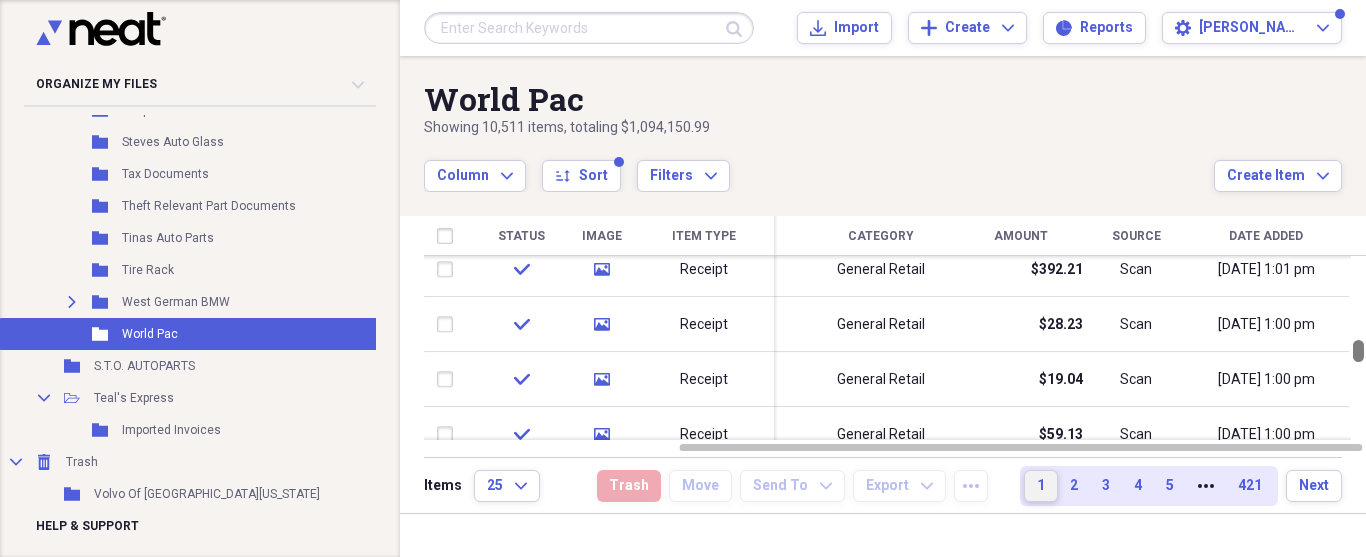 drag, startPoint x: 1357, startPoint y: 343, endPoint x: 1365, endPoint y: 376, distance: 33.955853 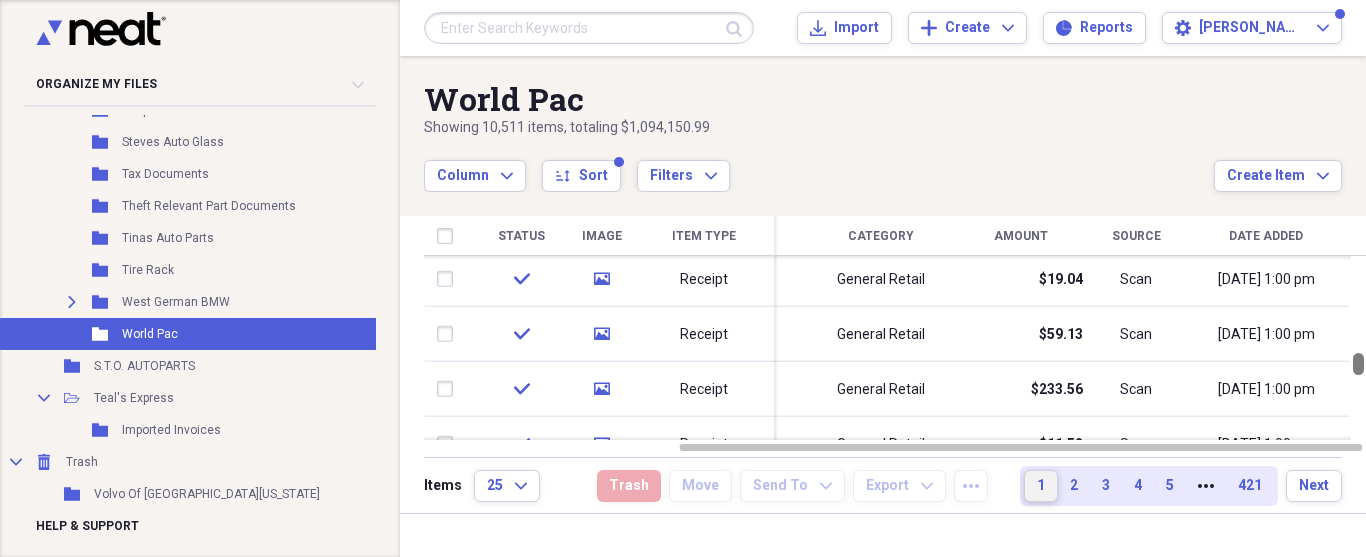 drag, startPoint x: 1362, startPoint y: 352, endPoint x: 1362, endPoint y: 365, distance: 13 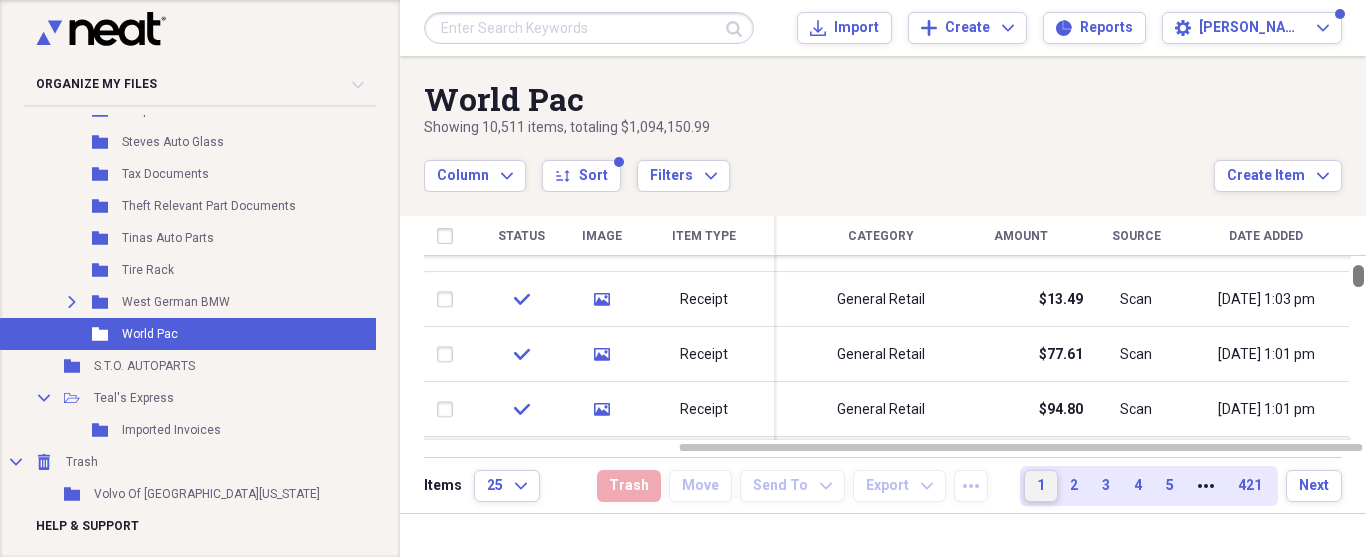 drag, startPoint x: 1357, startPoint y: 359, endPoint x: 1362, endPoint y: 287, distance: 72.1734 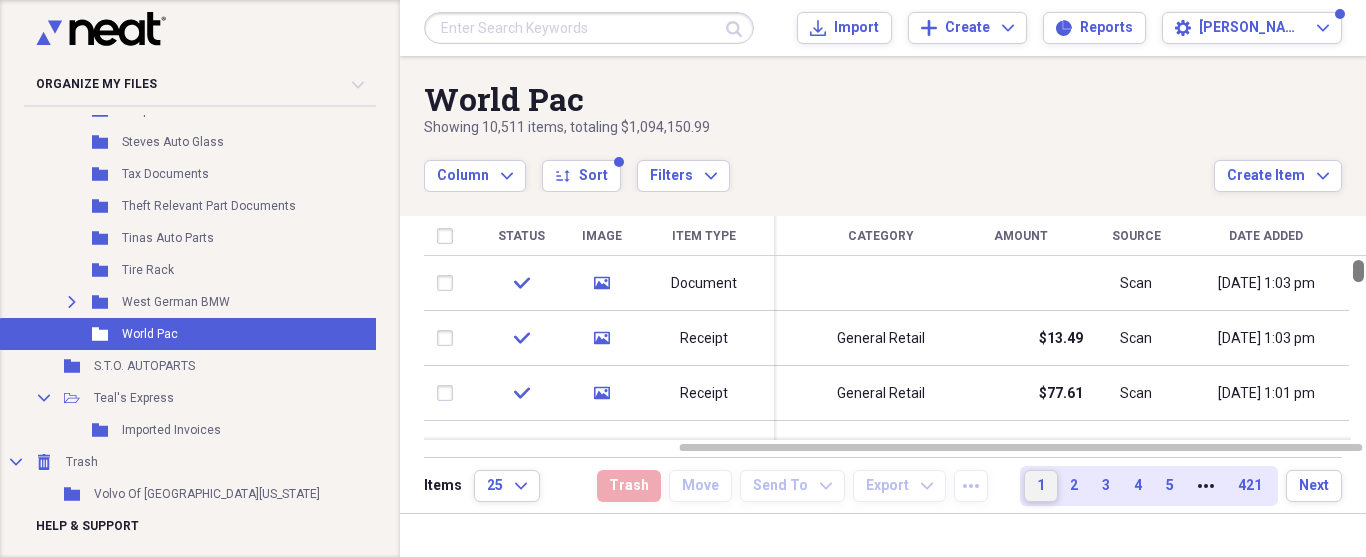 drag, startPoint x: 1362, startPoint y: 281, endPoint x: 1360, endPoint y: 262, distance: 19.104973 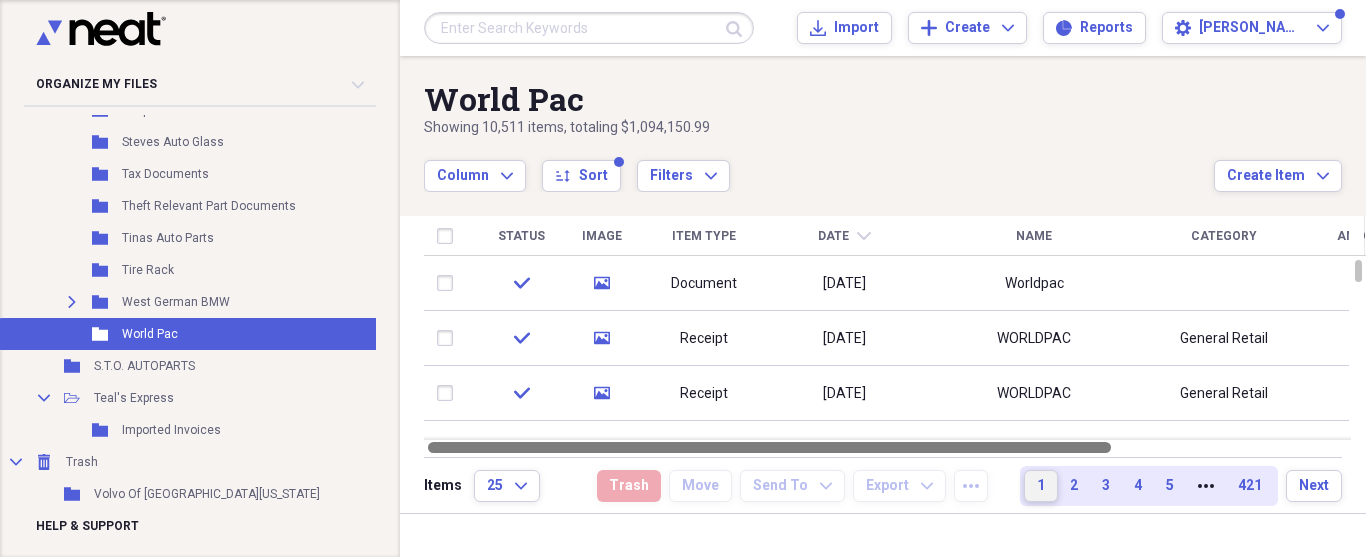 drag, startPoint x: 1263, startPoint y: 444, endPoint x: 1010, endPoint y: 445, distance: 253.00198 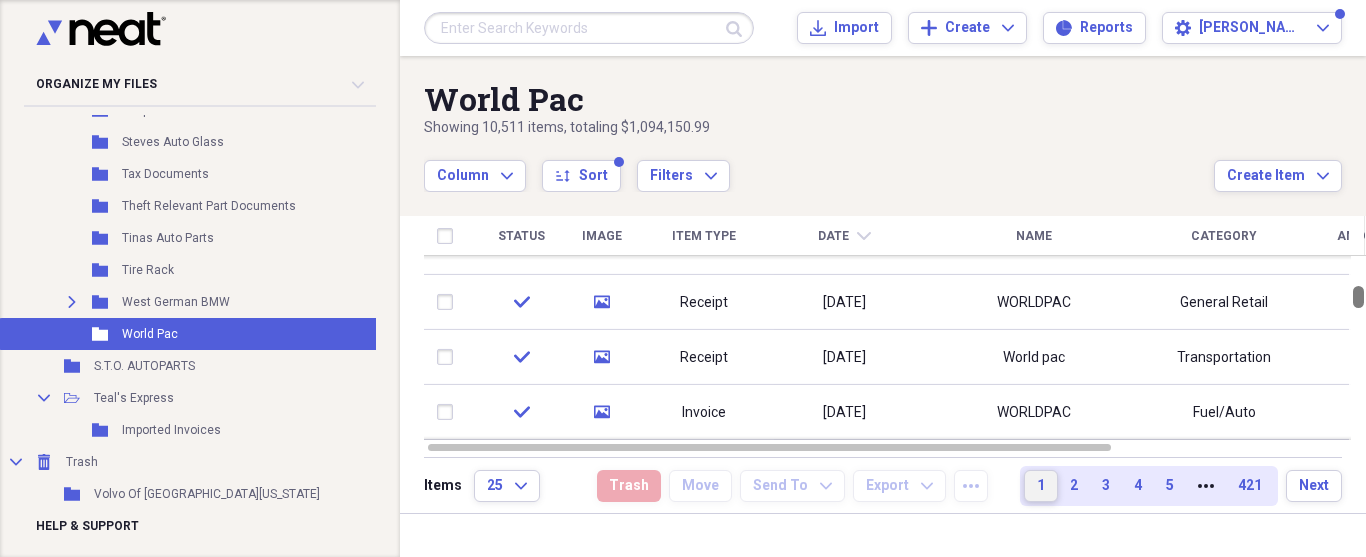 drag, startPoint x: 1362, startPoint y: 274, endPoint x: 1361, endPoint y: 300, distance: 26.019224 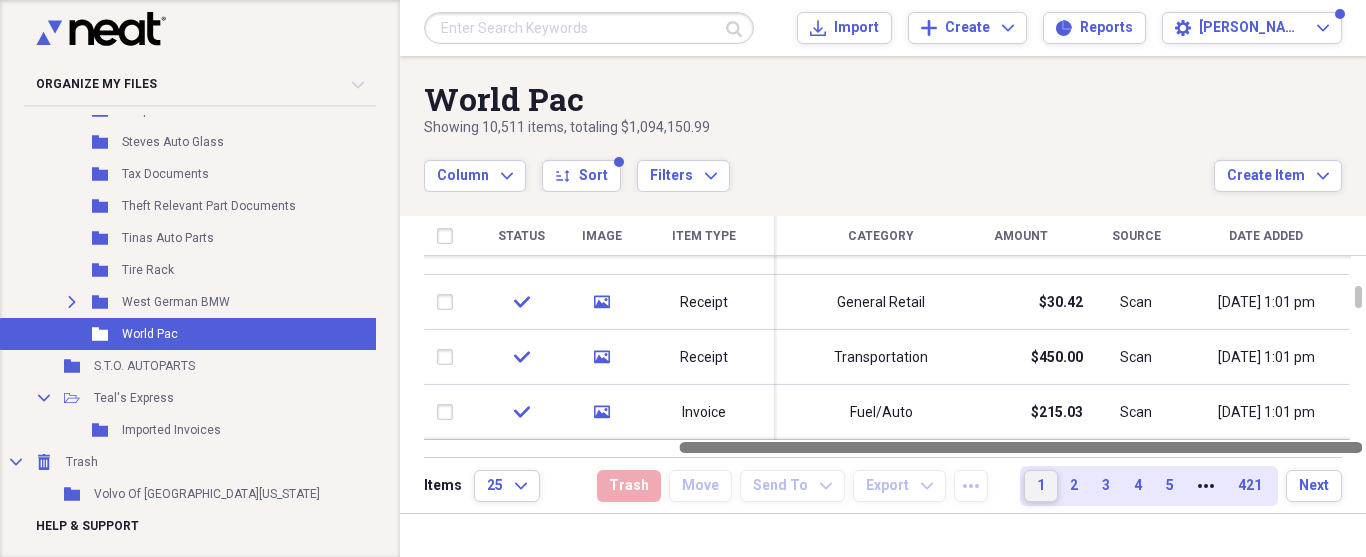 drag, startPoint x: 1082, startPoint y: 451, endPoint x: 1365, endPoint y: 449, distance: 283.00708 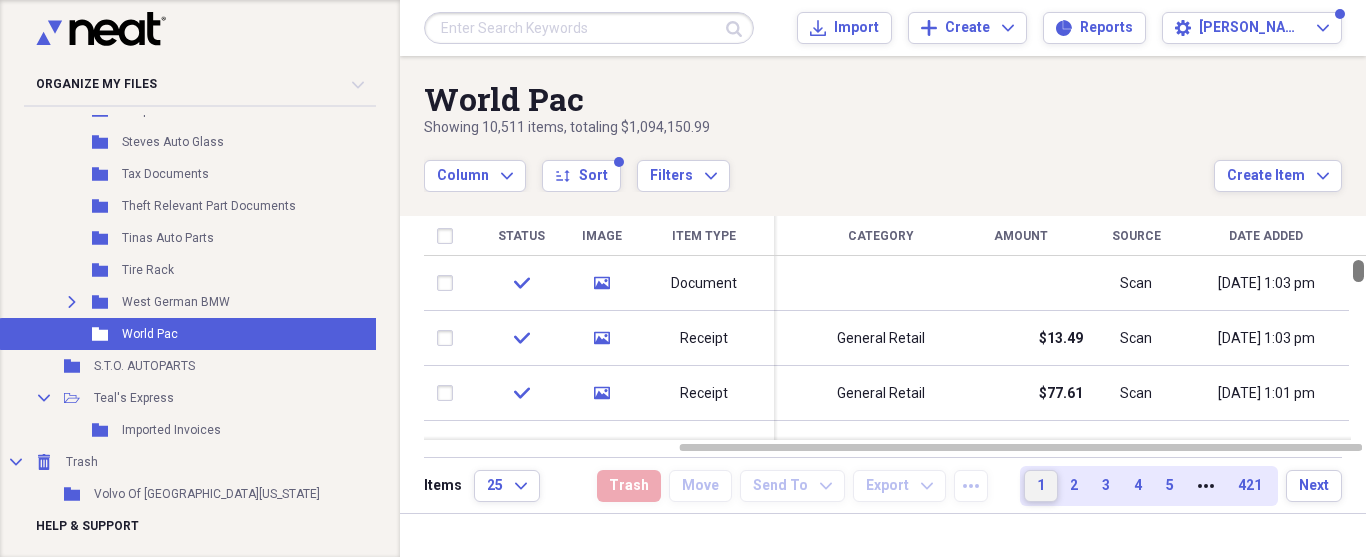 drag, startPoint x: 1362, startPoint y: 302, endPoint x: 1360, endPoint y: 267, distance: 35.057095 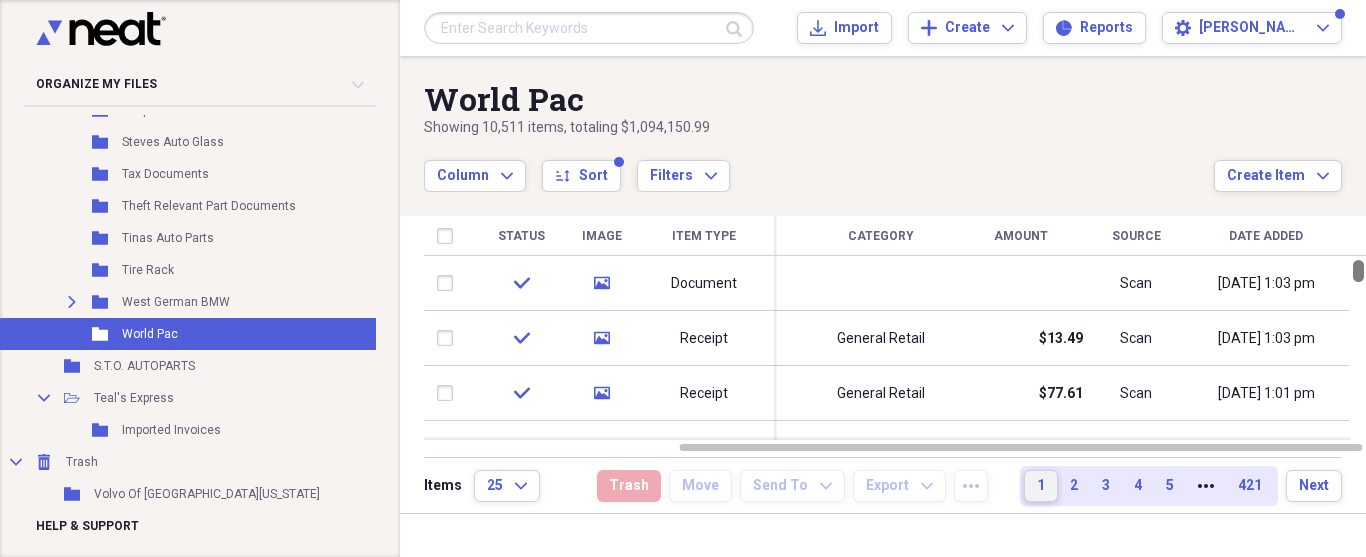drag, startPoint x: 1362, startPoint y: 269, endPoint x: 1365, endPoint y: 103, distance: 166.0271 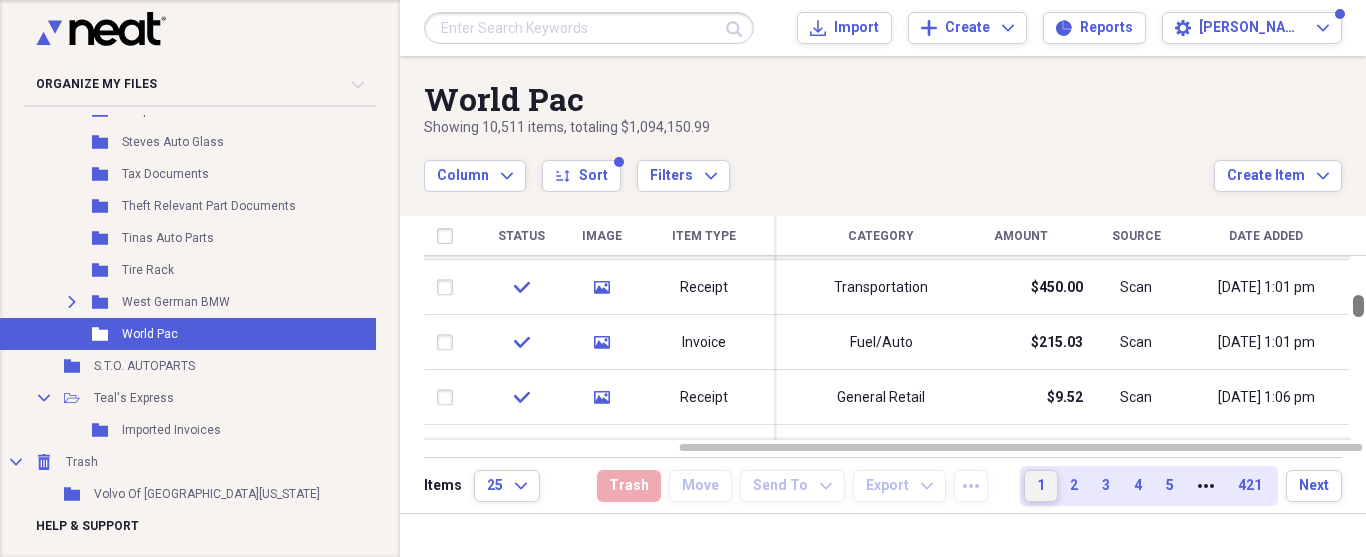 drag, startPoint x: 1362, startPoint y: 270, endPoint x: 1364, endPoint y: 300, distance: 30.066593 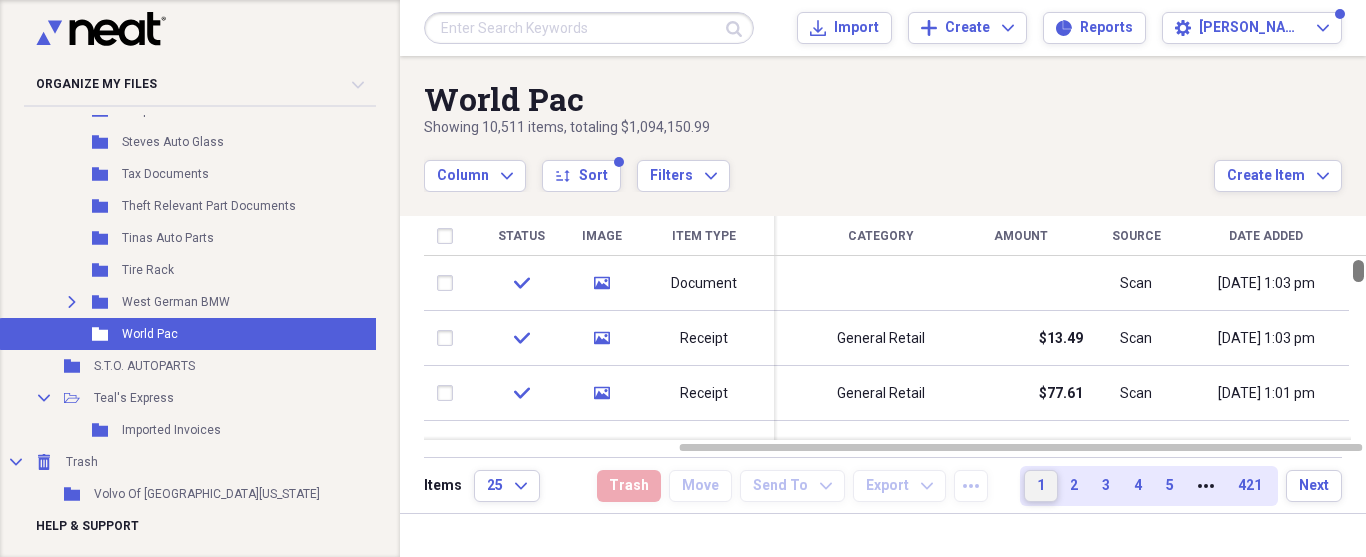 drag, startPoint x: 1358, startPoint y: 303, endPoint x: 1363, endPoint y: 88, distance: 215.05814 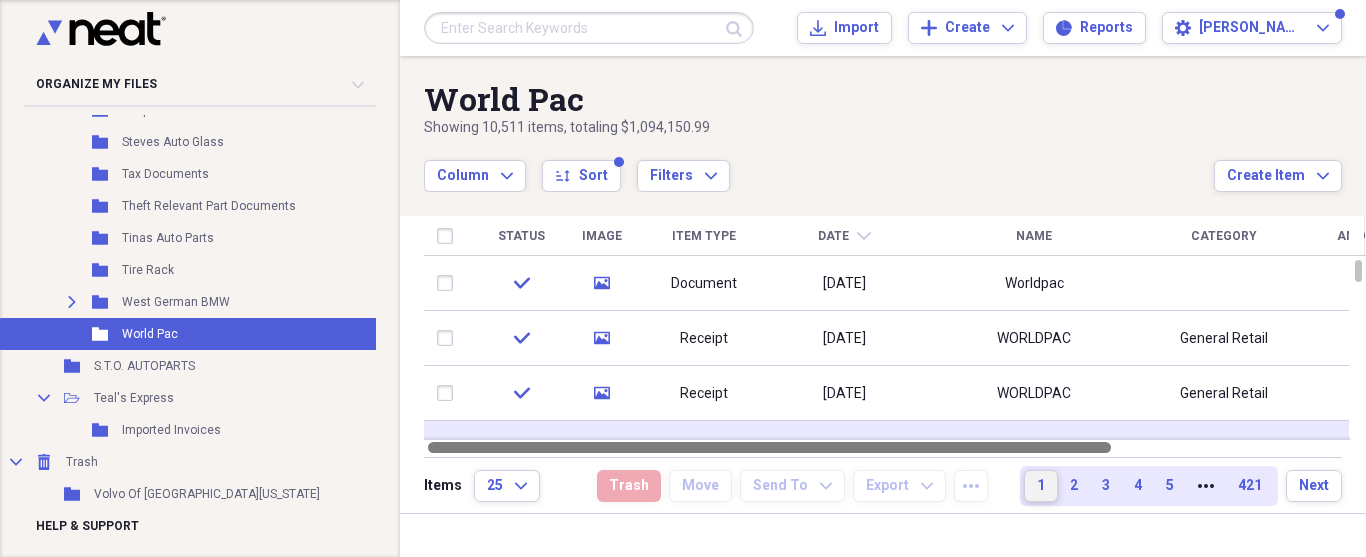 drag, startPoint x: 1296, startPoint y: 442, endPoint x: 801, endPoint y: 420, distance: 495.48865 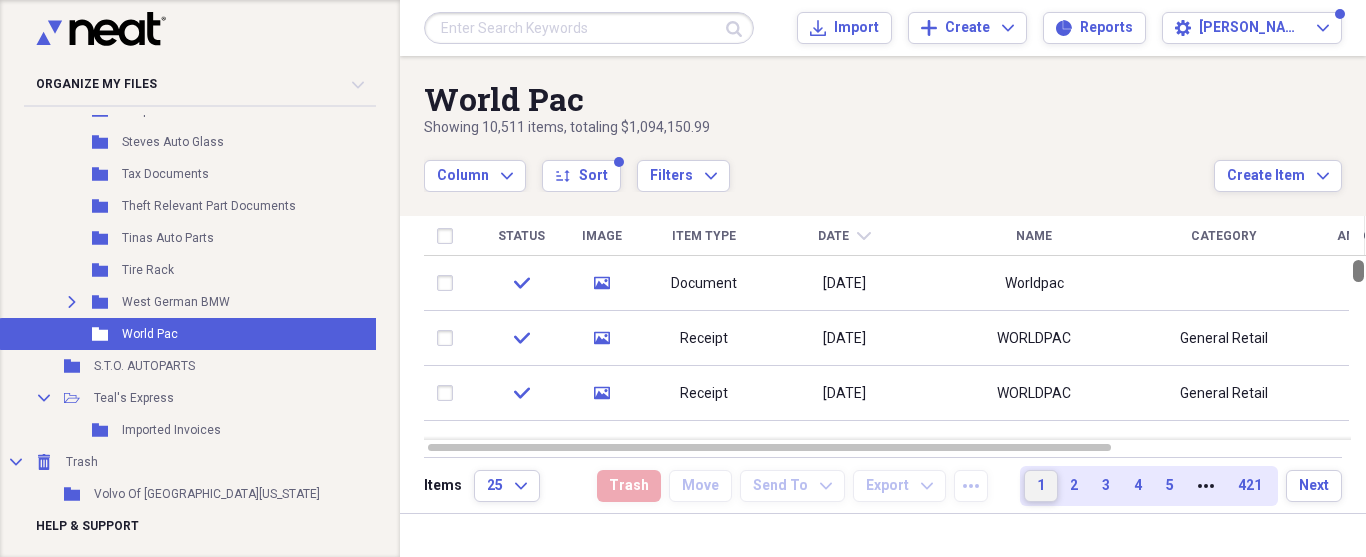 drag, startPoint x: 1359, startPoint y: 275, endPoint x: 1363, endPoint y: 229, distance: 46.173584 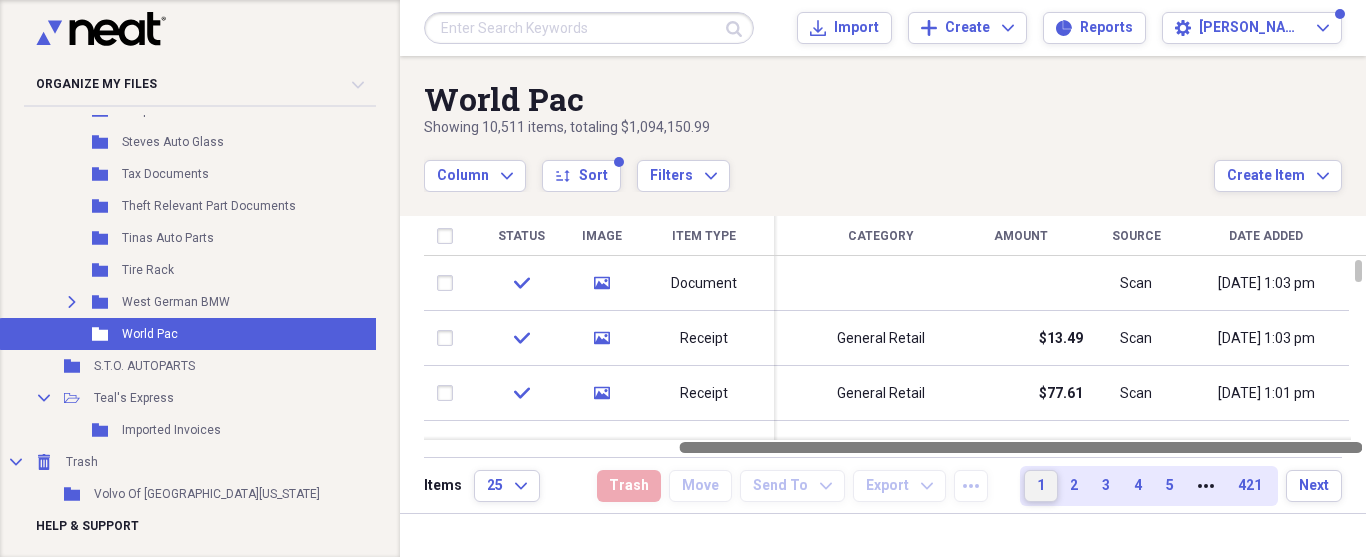 drag, startPoint x: 997, startPoint y: 447, endPoint x: 1365, endPoint y: 467, distance: 368.5431 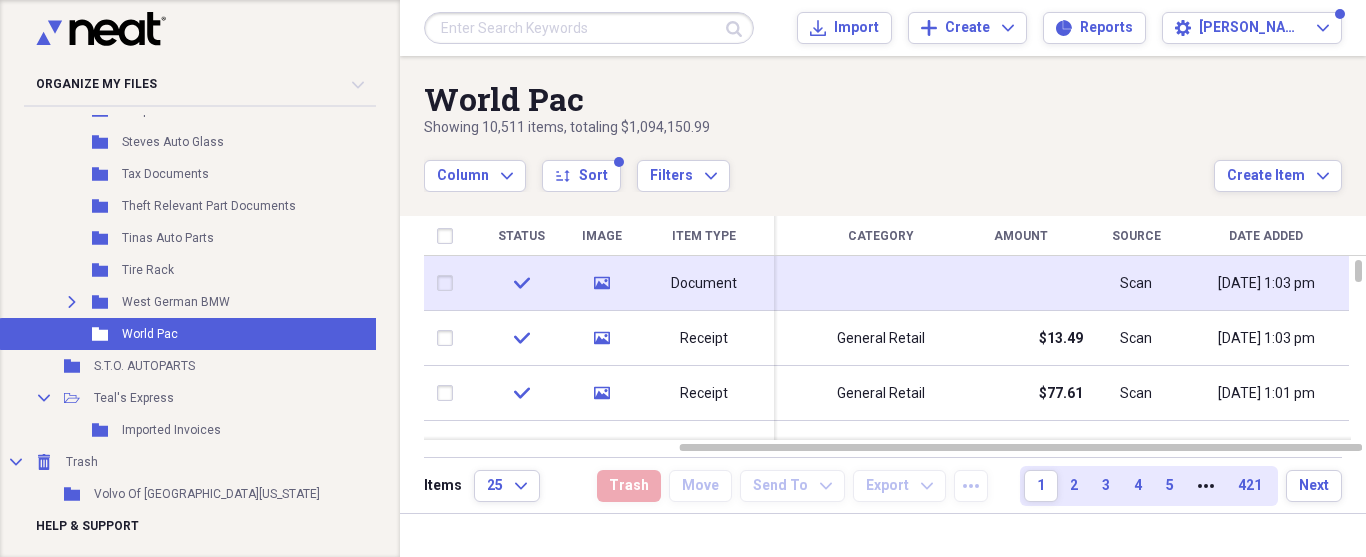 click on "[DATE] 1:03 pm" at bounding box center (1266, 284) 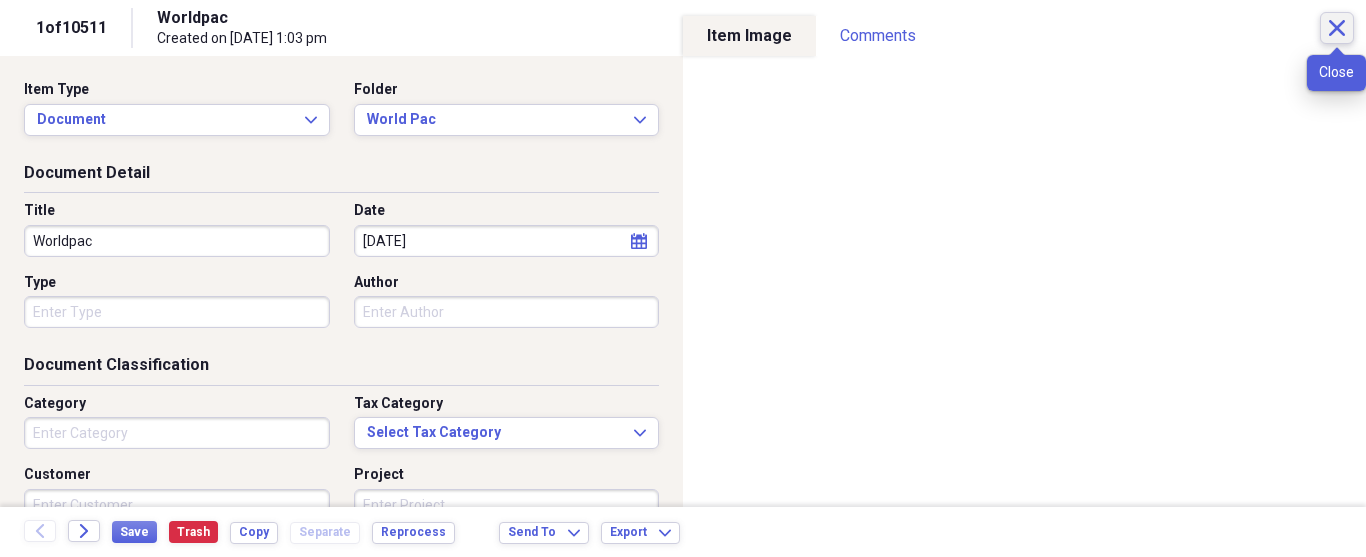 click on "Close" 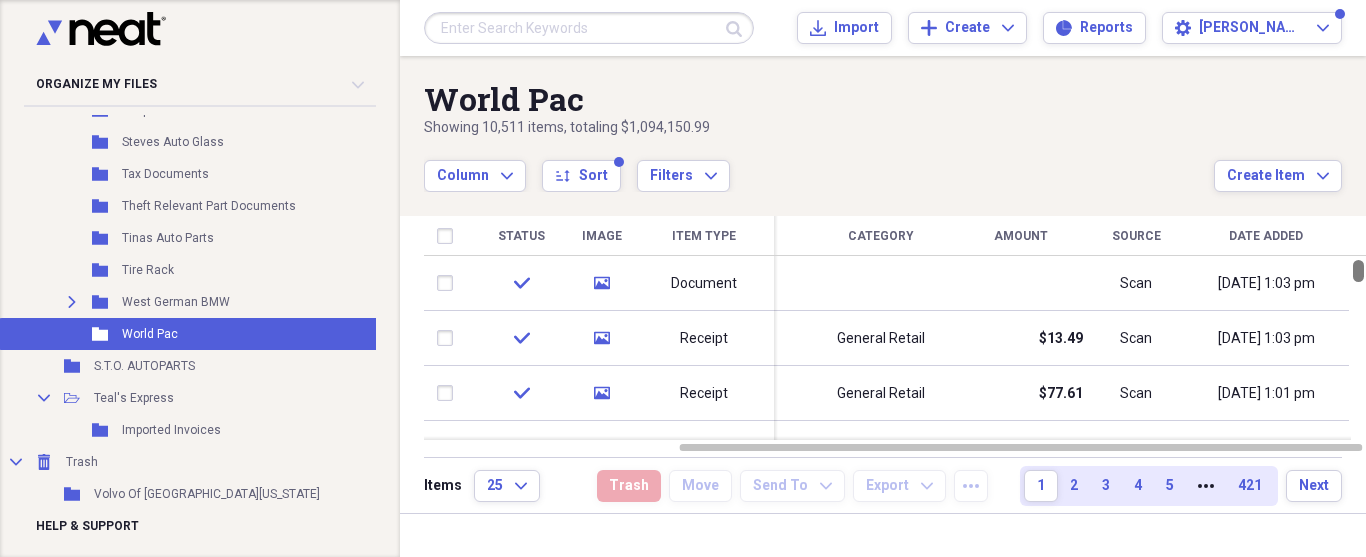 drag, startPoint x: 1357, startPoint y: 273, endPoint x: 1348, endPoint y: 133, distance: 140.28899 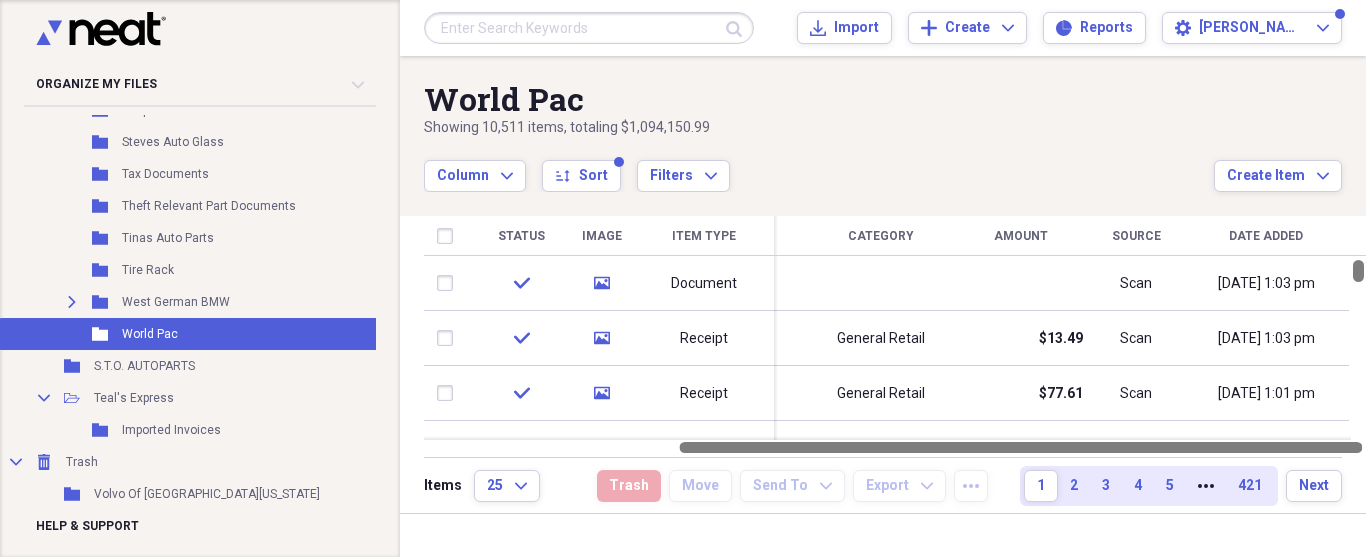 drag, startPoint x: 1027, startPoint y: 446, endPoint x: 1365, endPoint y: 405, distance: 340.4776 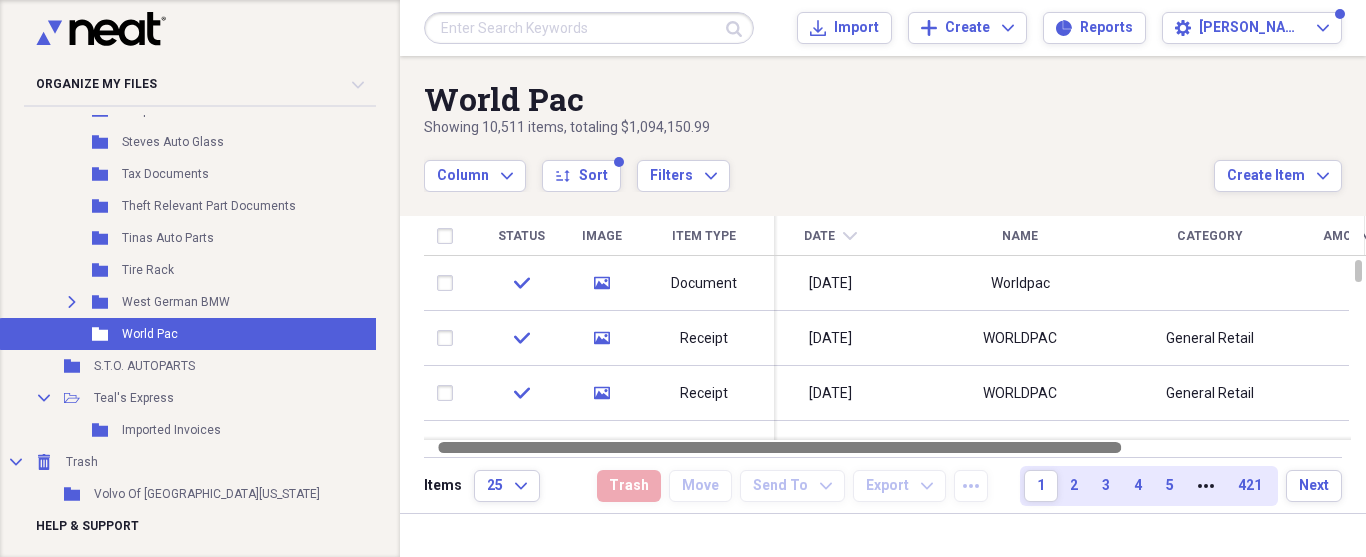 drag, startPoint x: 1172, startPoint y: 445, endPoint x: 545, endPoint y: 473, distance: 627.6249 